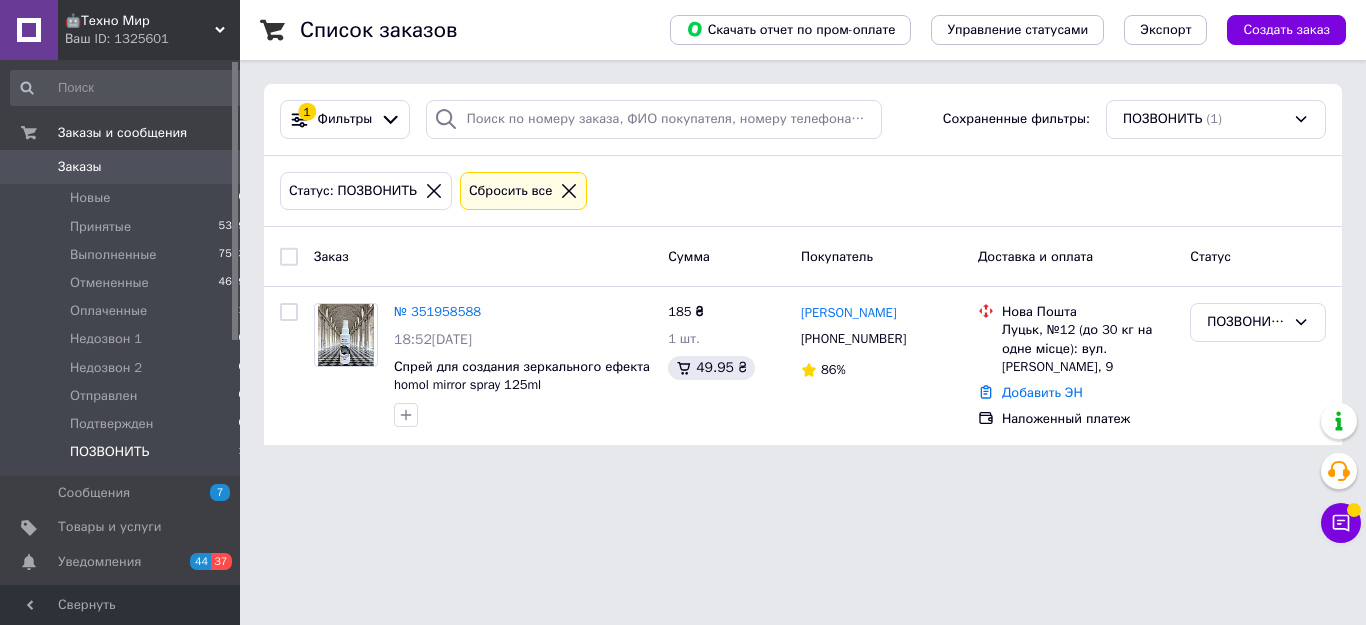 scroll, scrollTop: 0, scrollLeft: 0, axis: both 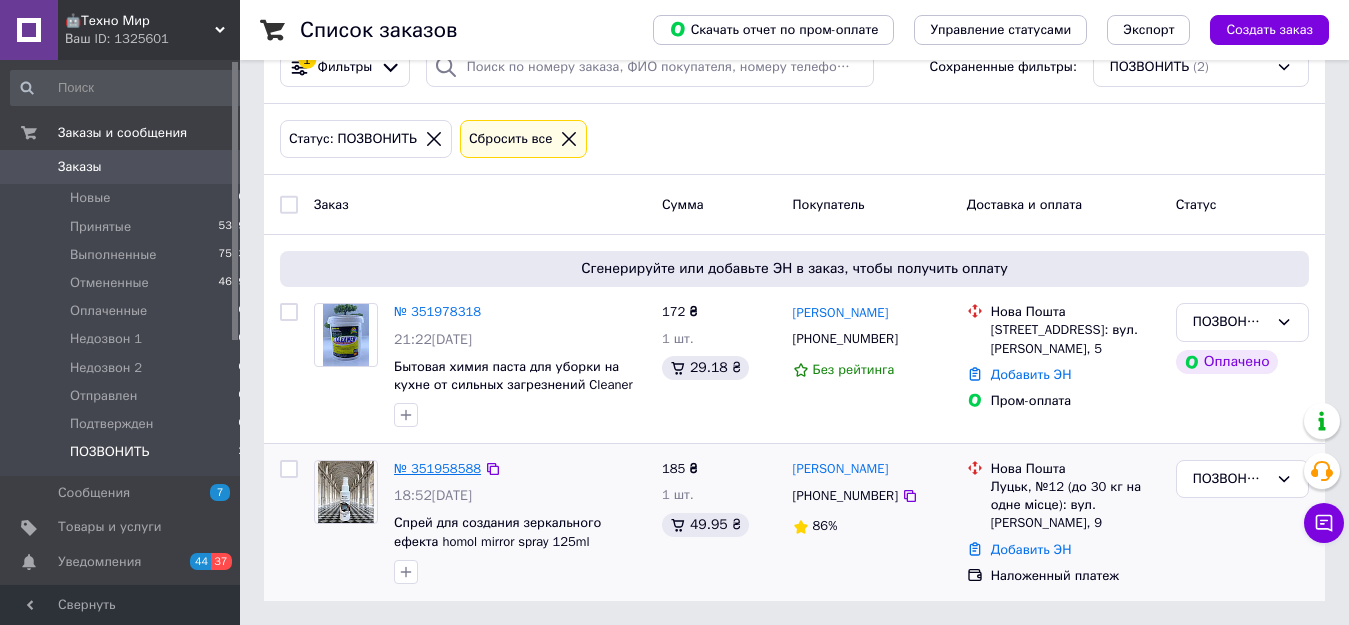 click on "№ 351958588" at bounding box center [437, 468] 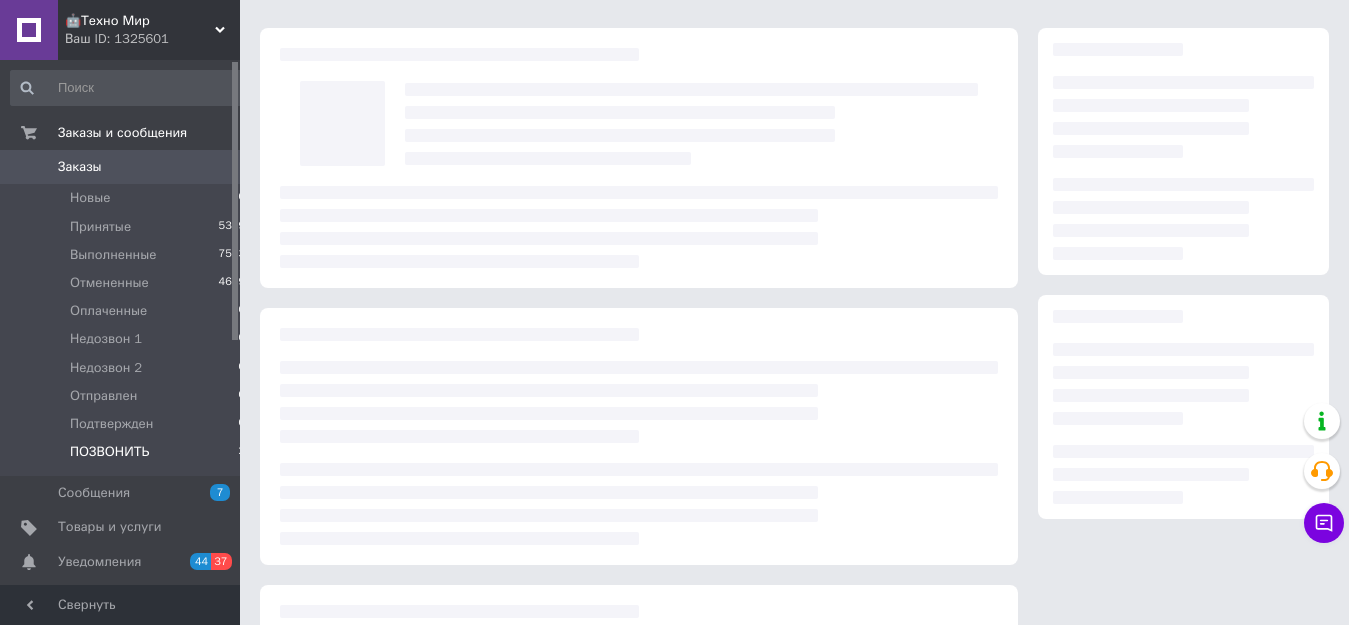 scroll, scrollTop: 0, scrollLeft: 0, axis: both 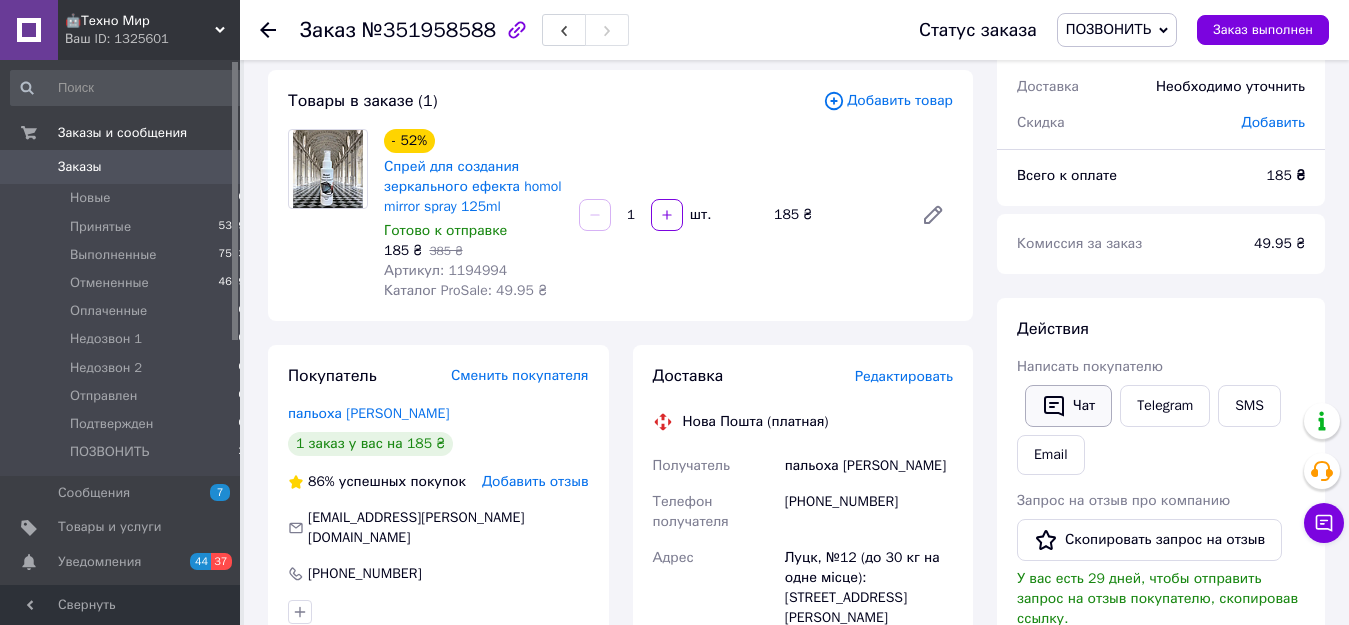 click 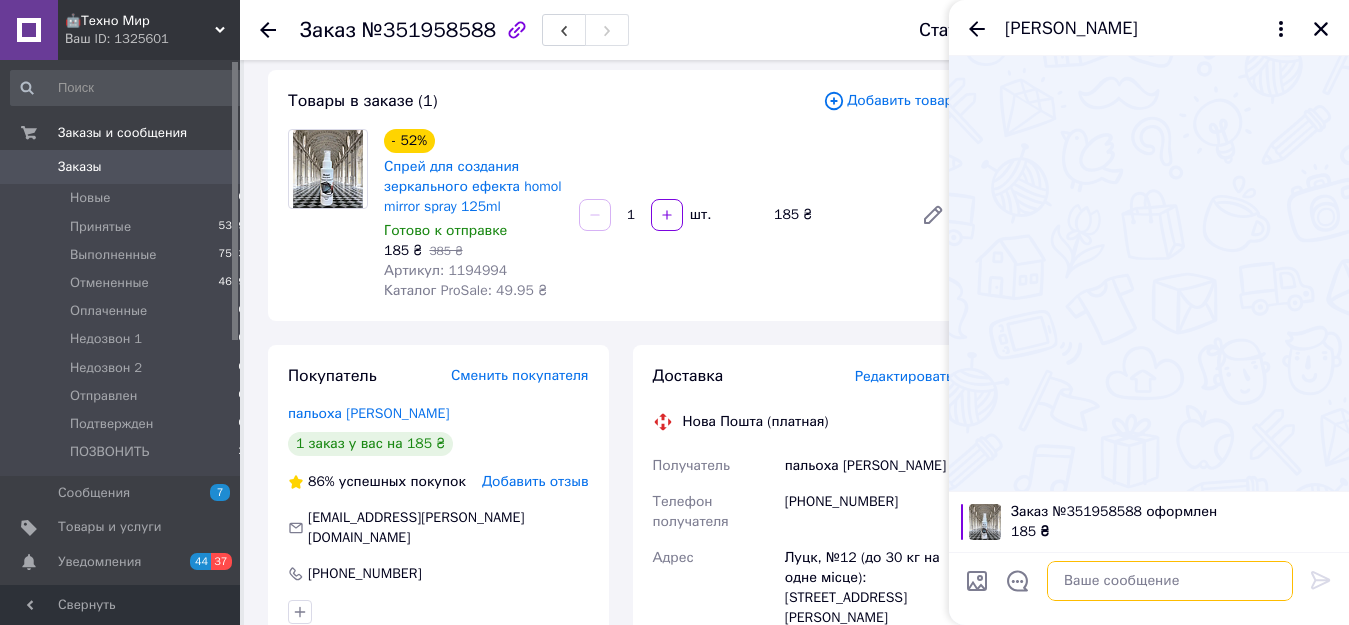click at bounding box center (1170, 581) 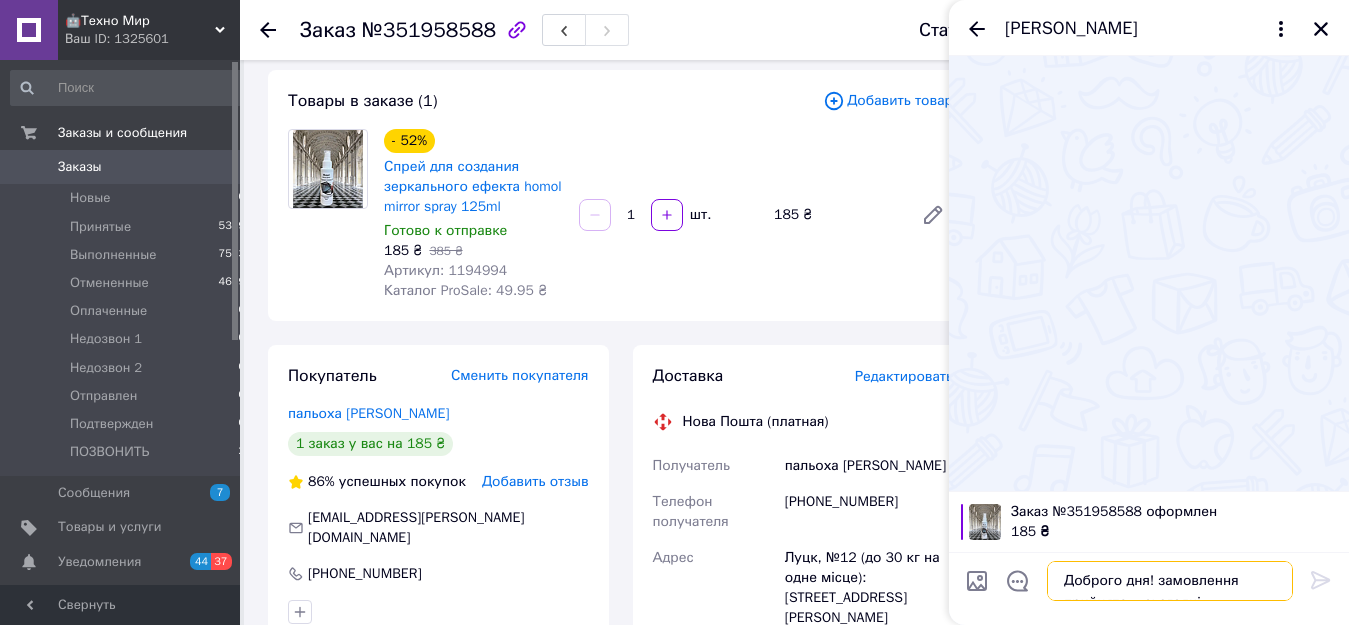 scroll, scrollTop: 2, scrollLeft: 0, axis: vertical 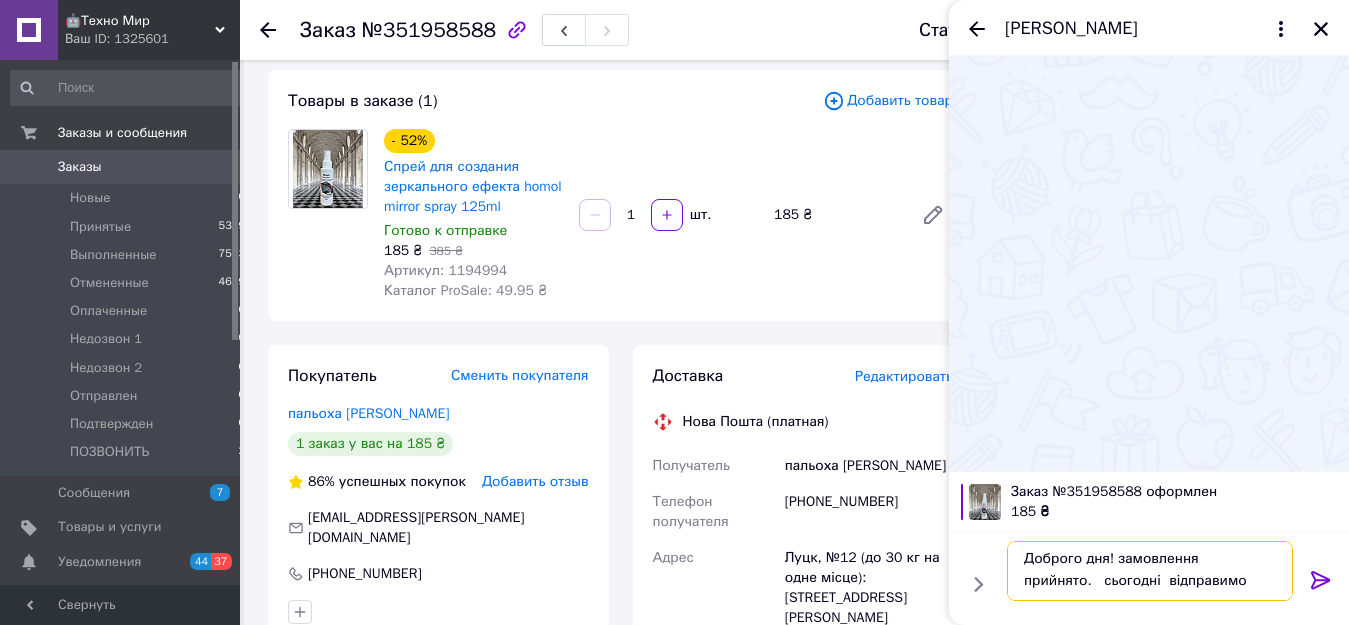 type 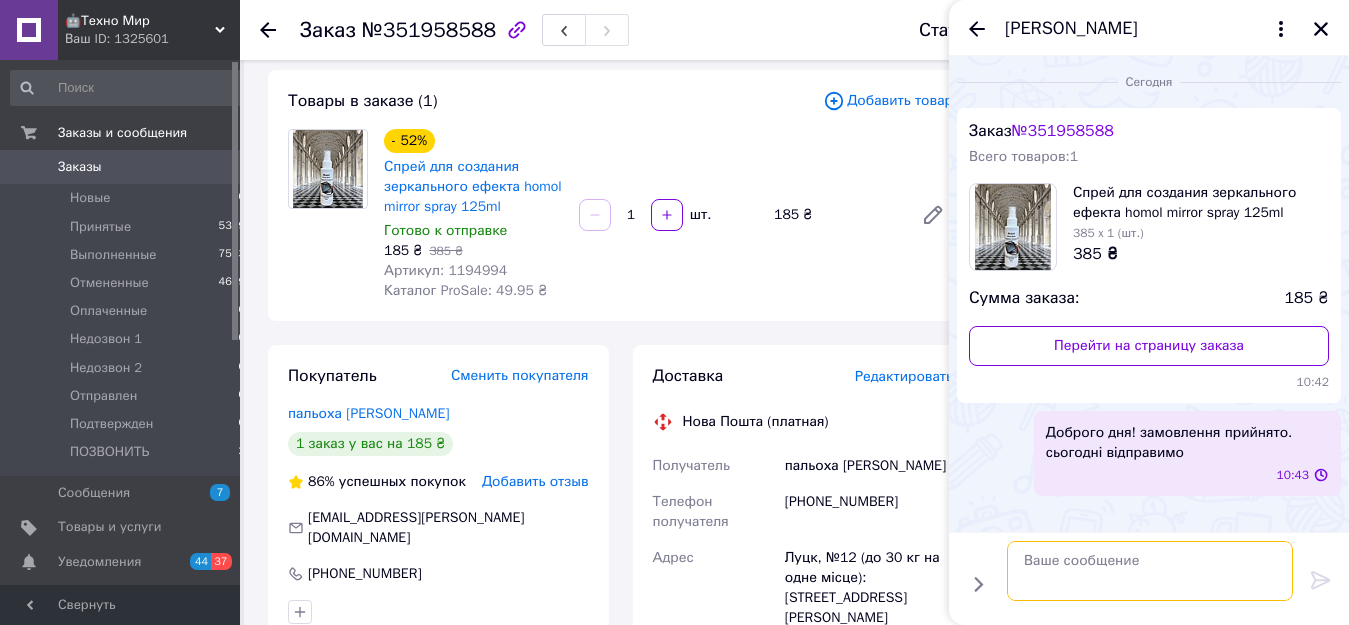 scroll, scrollTop: 0, scrollLeft: 0, axis: both 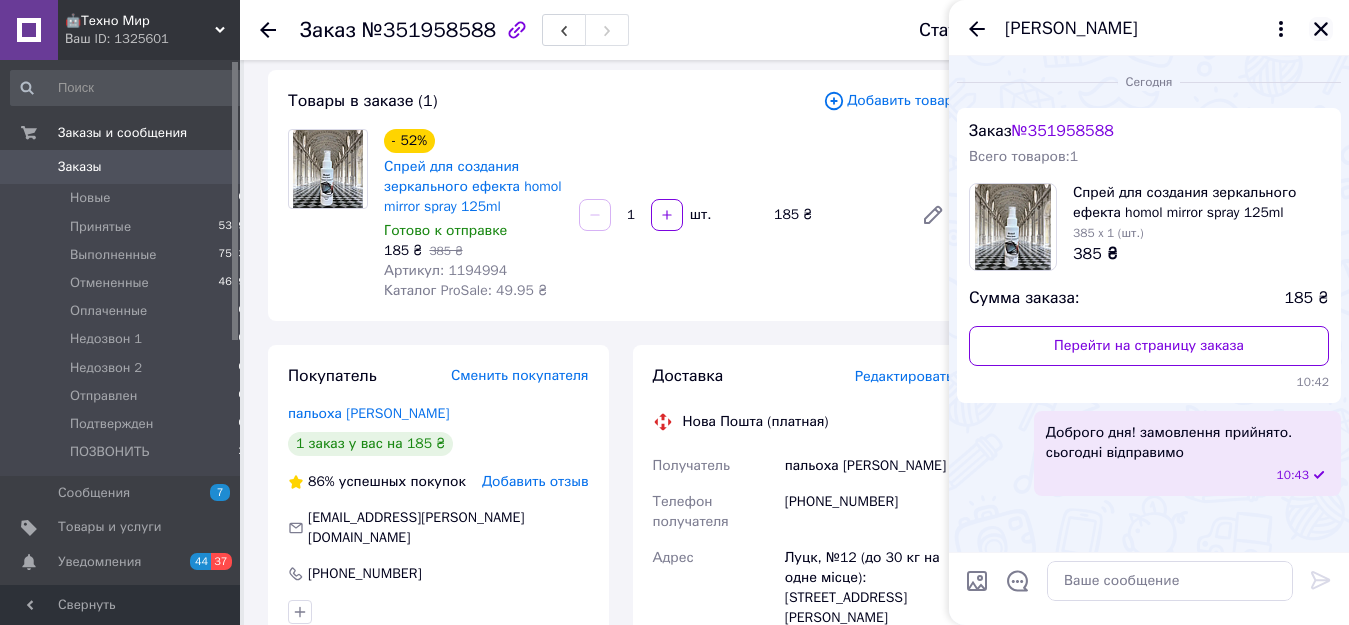 click 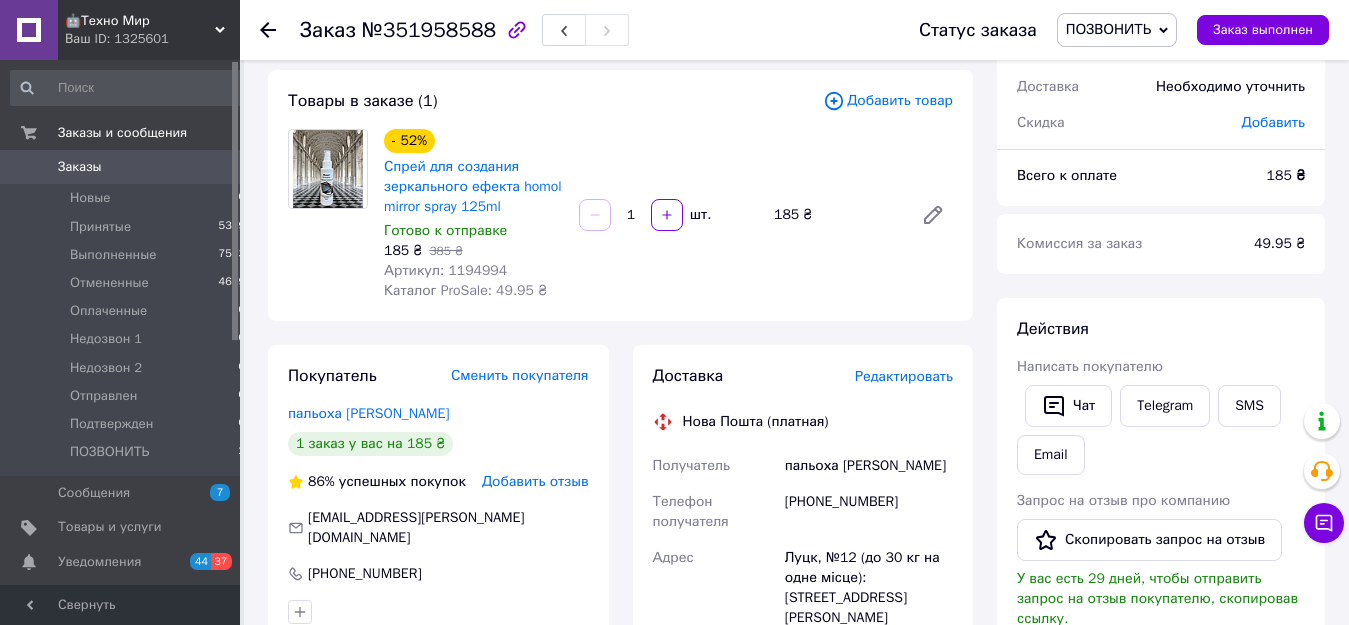 click on "ПОЗВОНИТЬ" at bounding box center (1108, 29) 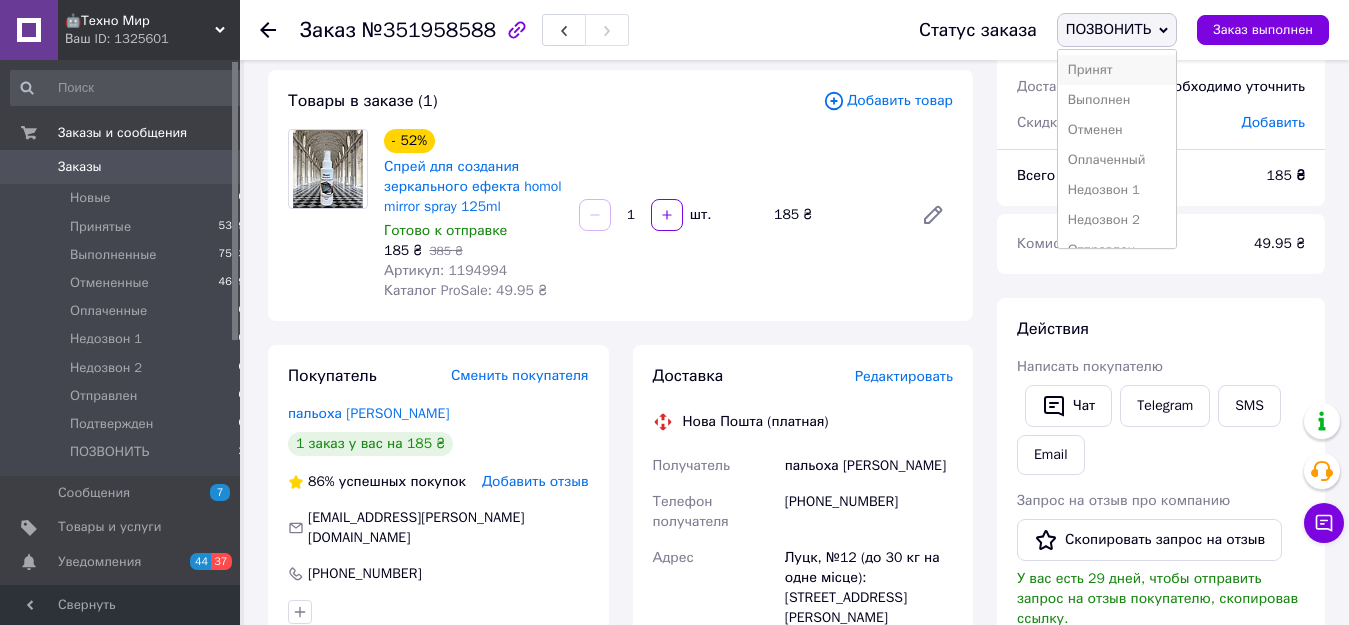 click on "Принят" at bounding box center (1117, 70) 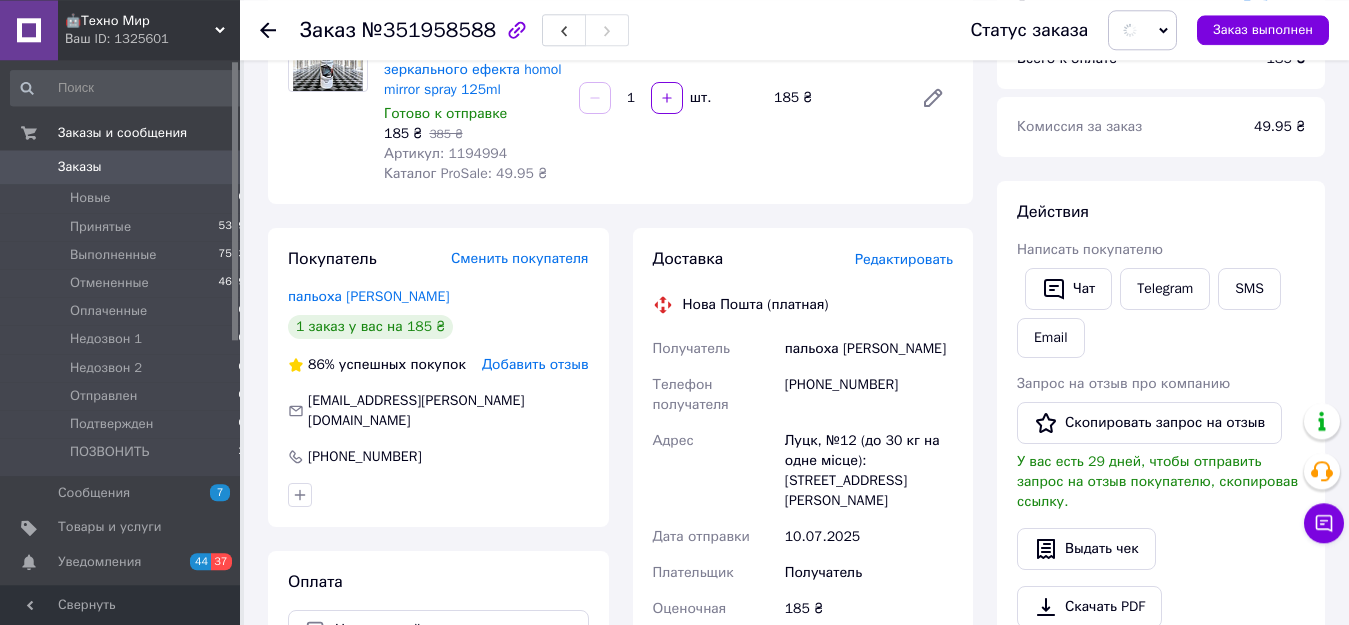 scroll, scrollTop: 306, scrollLeft: 0, axis: vertical 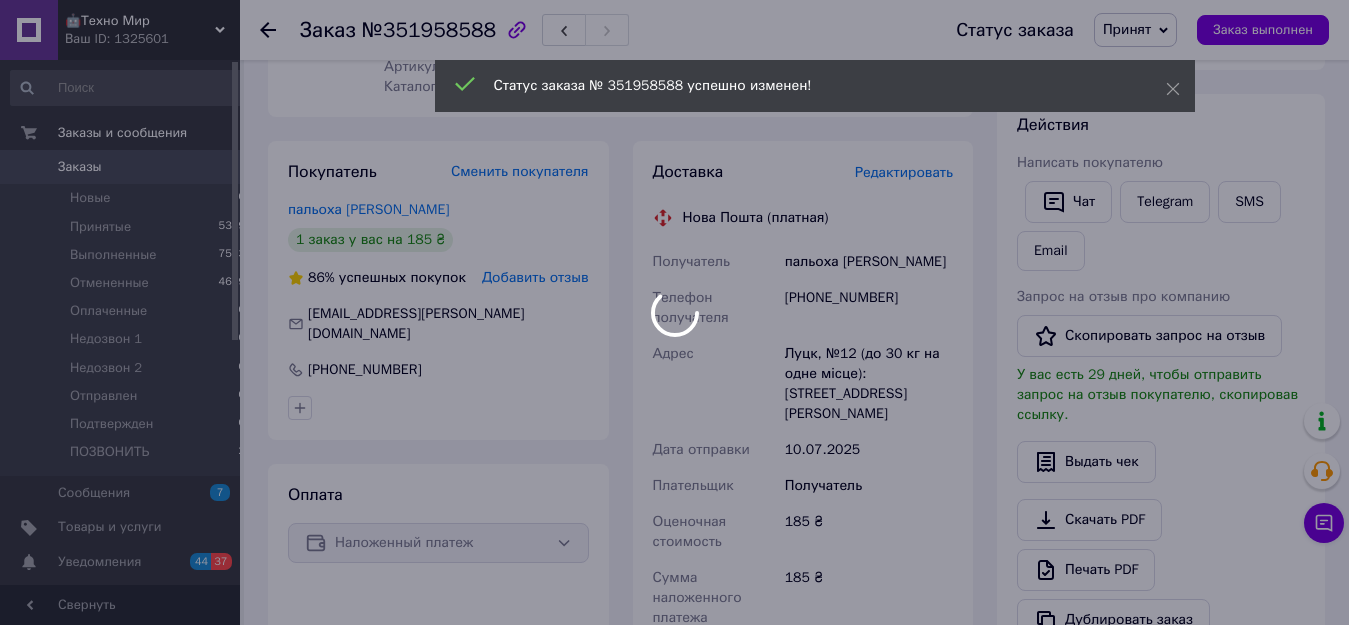 click at bounding box center (674, 312) 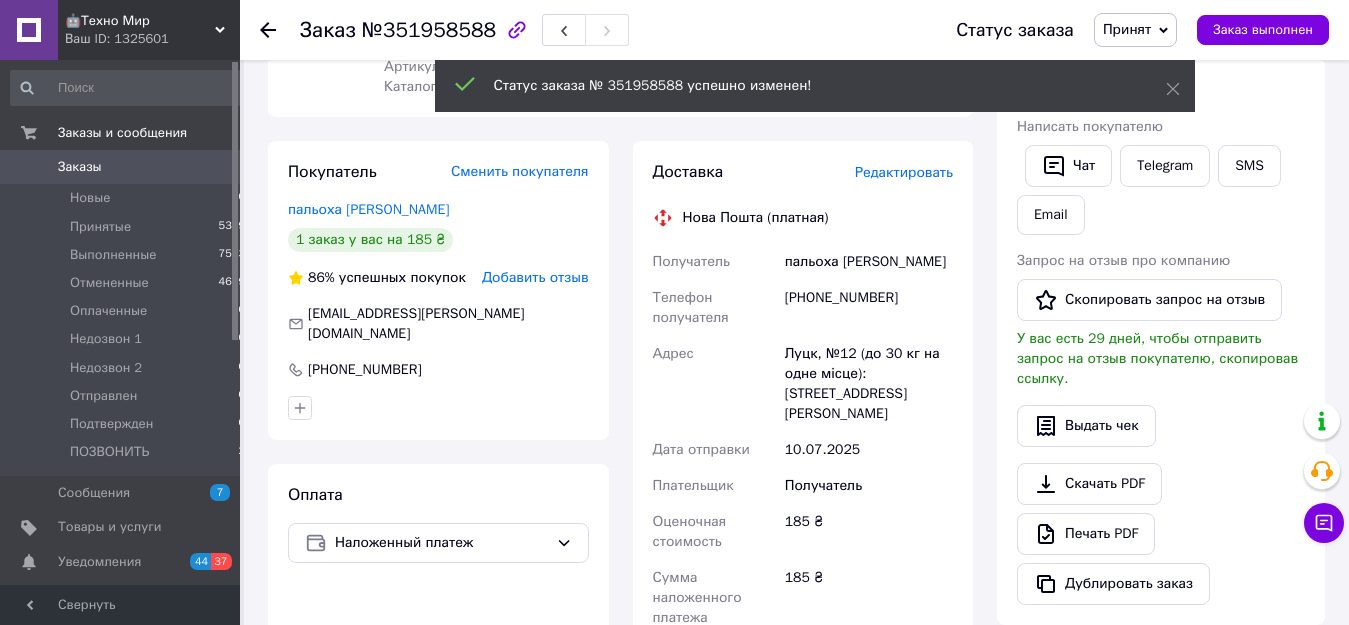 click on "пальоха [PERSON_NAME]" at bounding box center (869, 262) 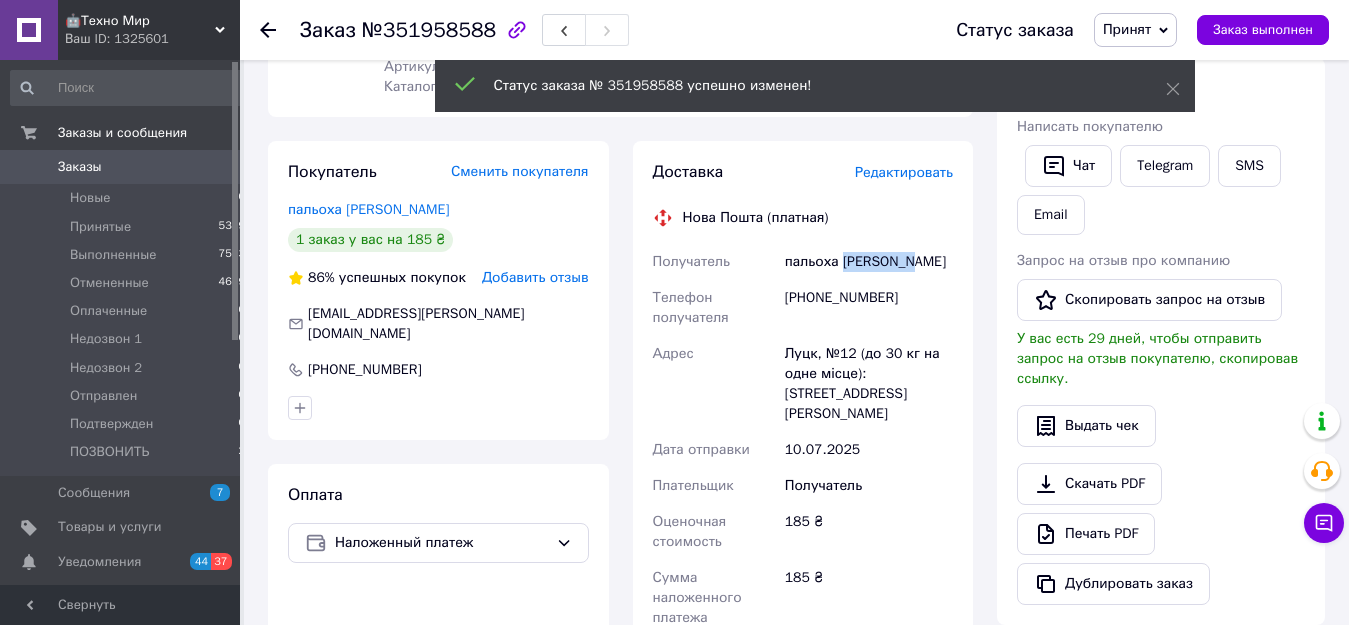 click on "пальоха [PERSON_NAME]" at bounding box center (869, 262) 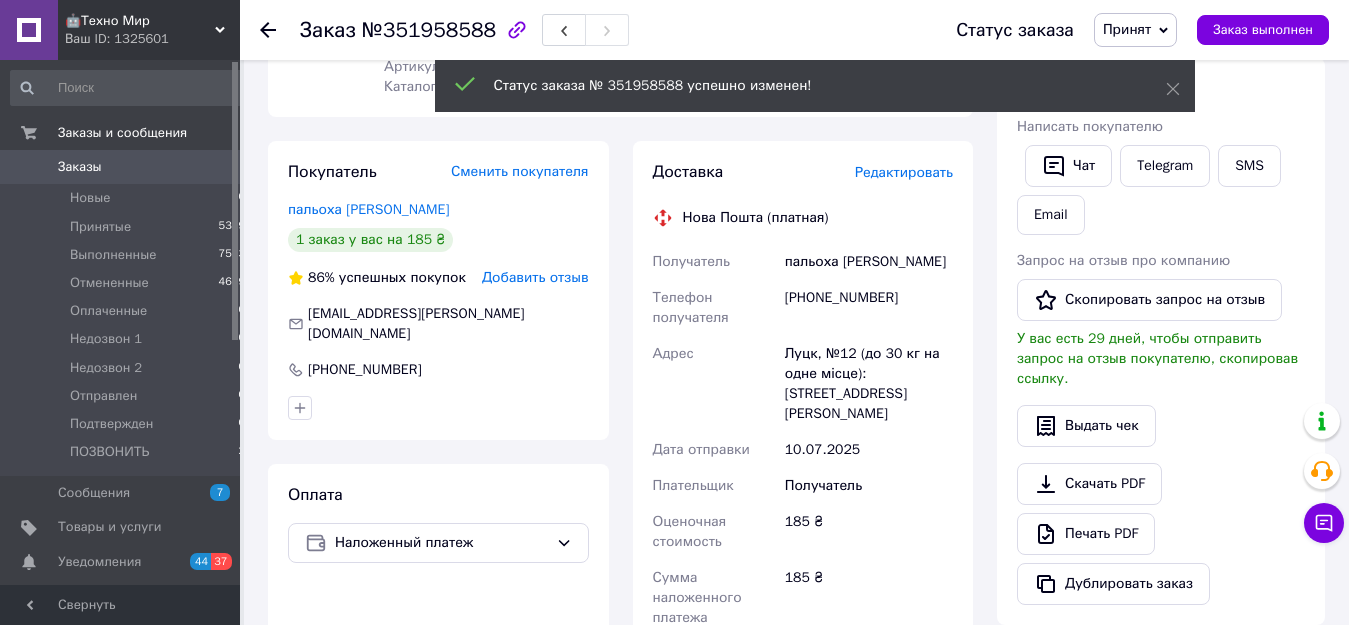 click on "пальоха [PERSON_NAME]" at bounding box center (869, 262) 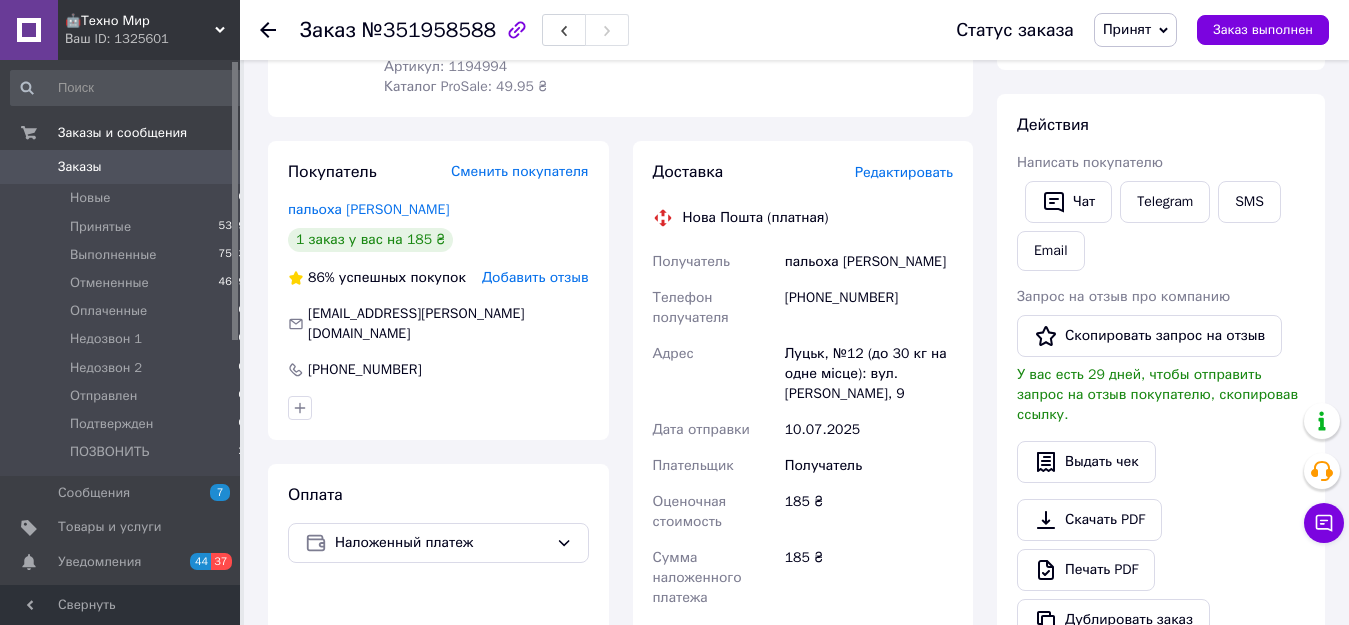 click on "[PHONE_NUMBER]" at bounding box center [869, 308] 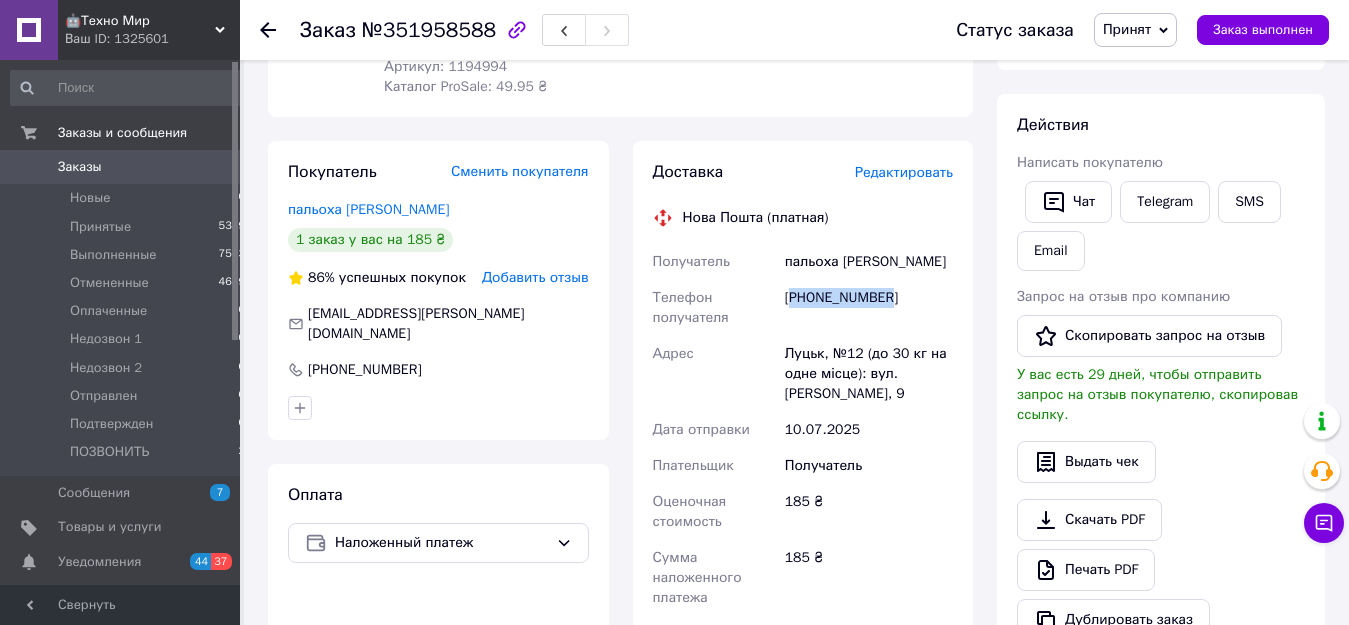 click on "[PHONE_NUMBER]" at bounding box center (869, 308) 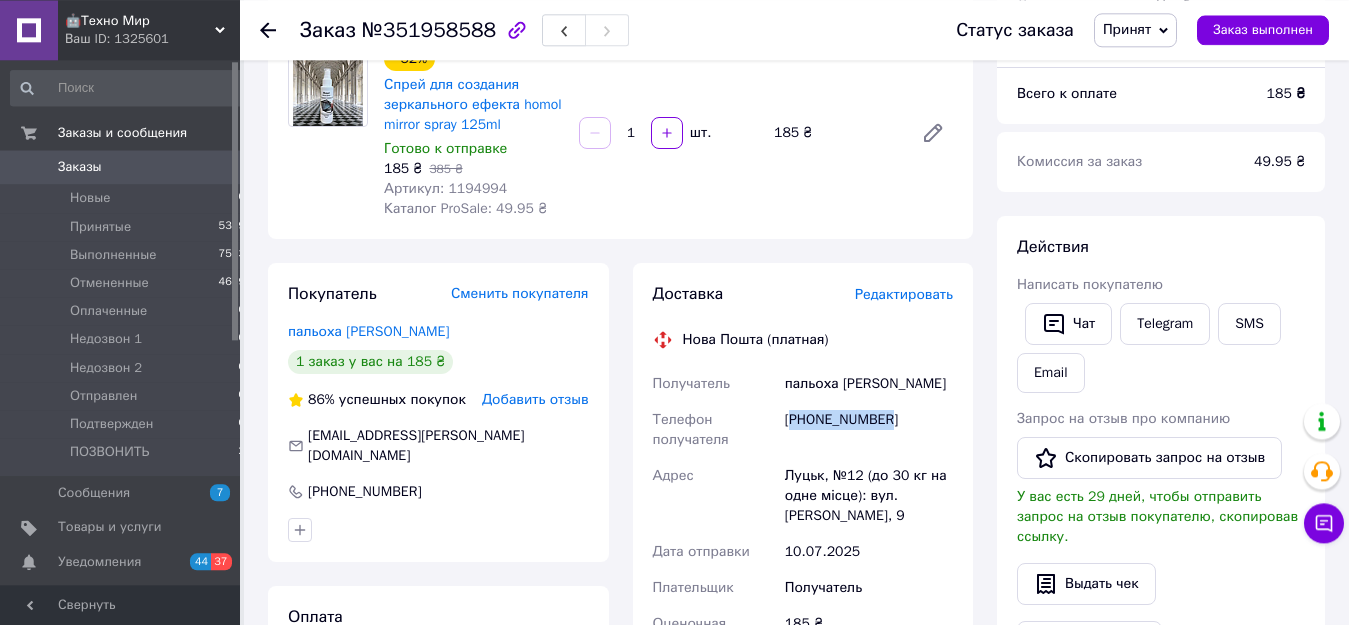 scroll, scrollTop: 0, scrollLeft: 0, axis: both 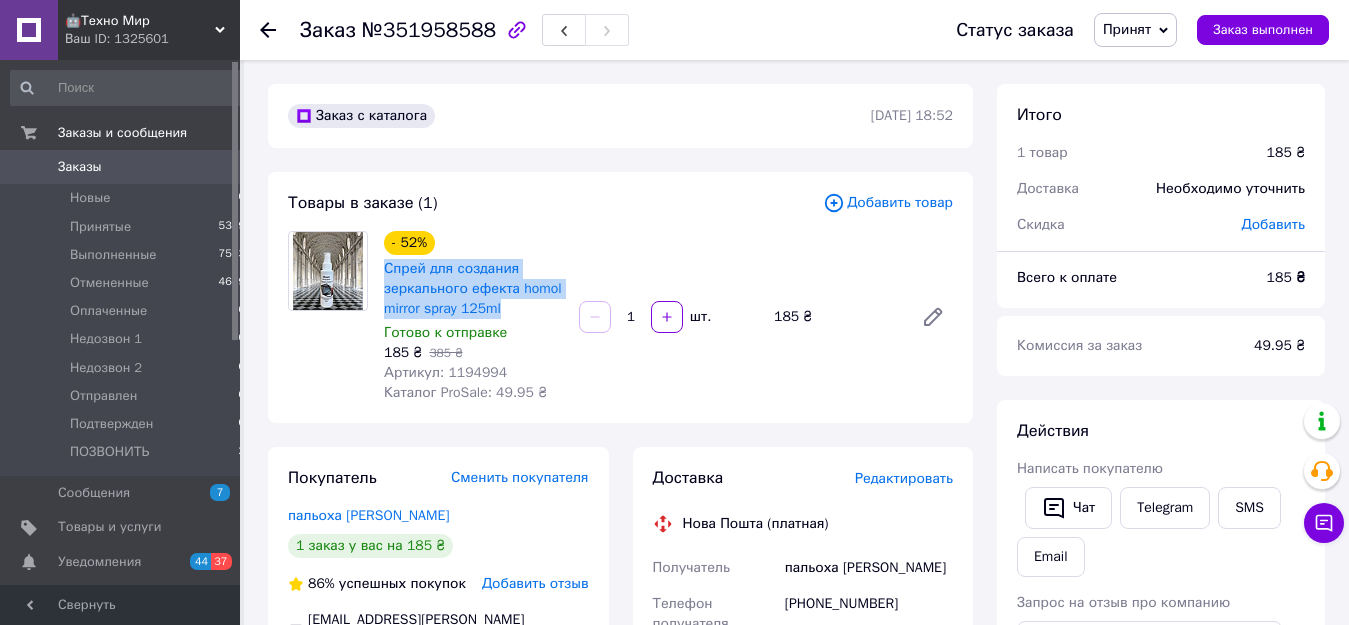 drag, startPoint x: 376, startPoint y: 268, endPoint x: 502, endPoint y: 320, distance: 136.30847 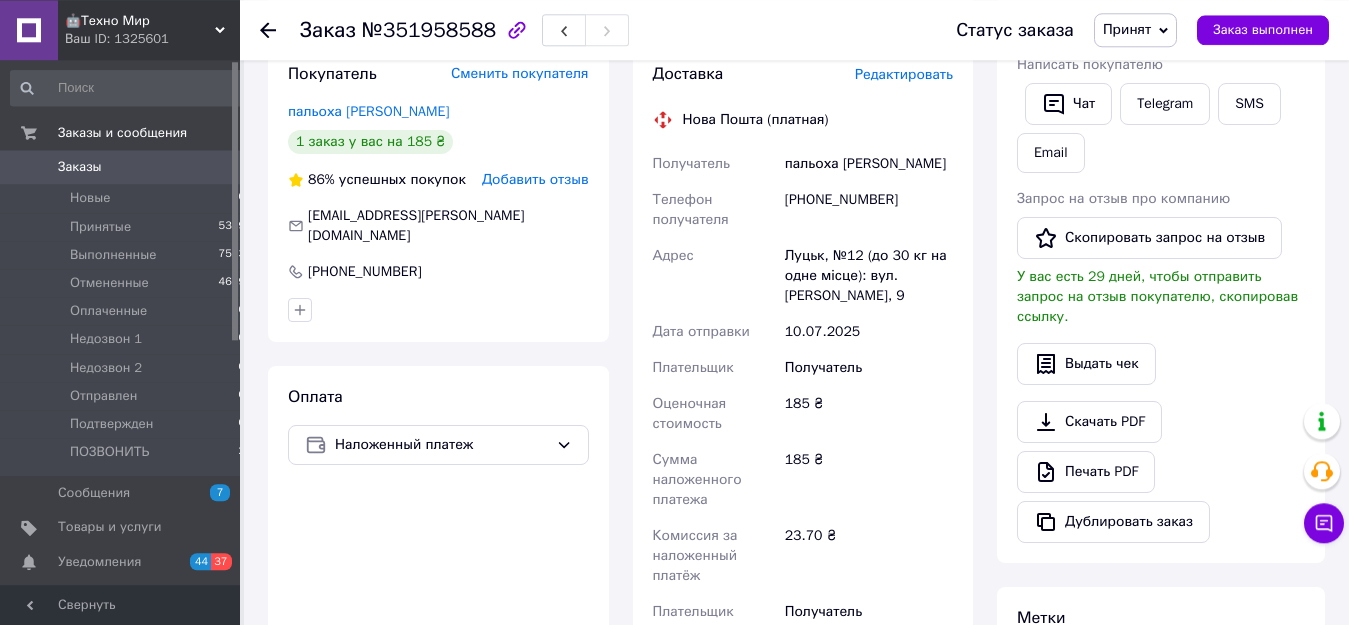 scroll, scrollTop: 408, scrollLeft: 0, axis: vertical 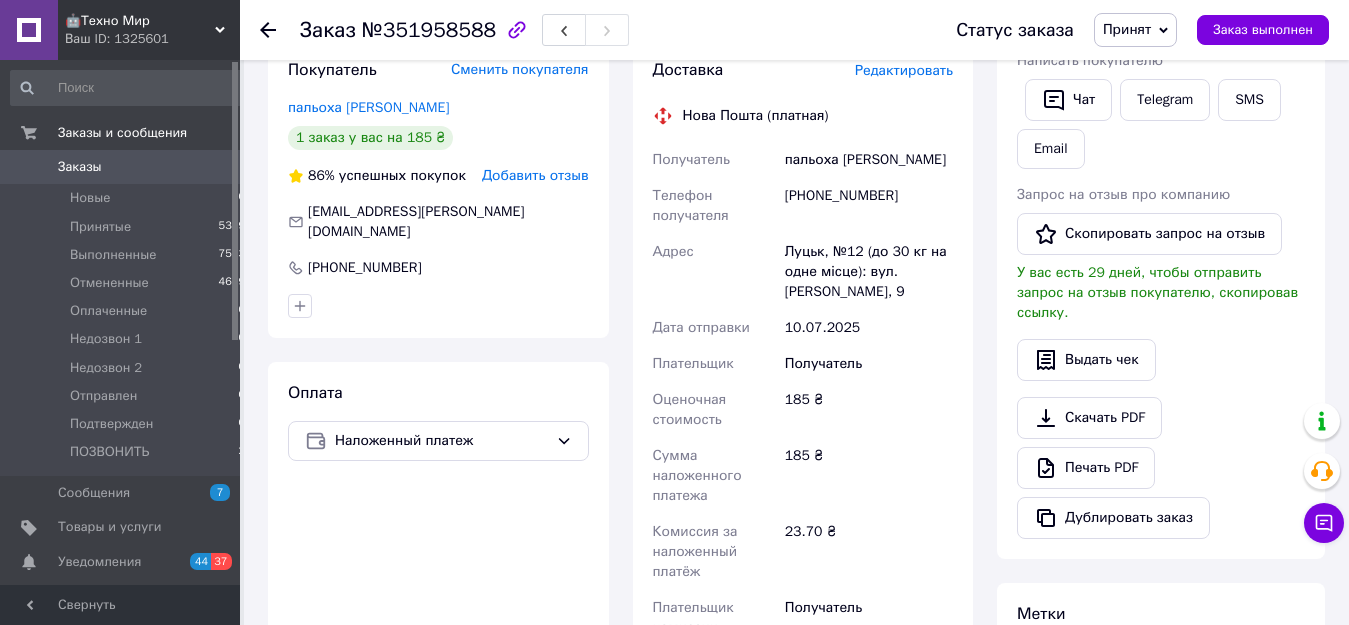 click on "Луцьк, №12 (до 30 кг на одне місце): вул. [PERSON_NAME], 9" at bounding box center (869, 272) 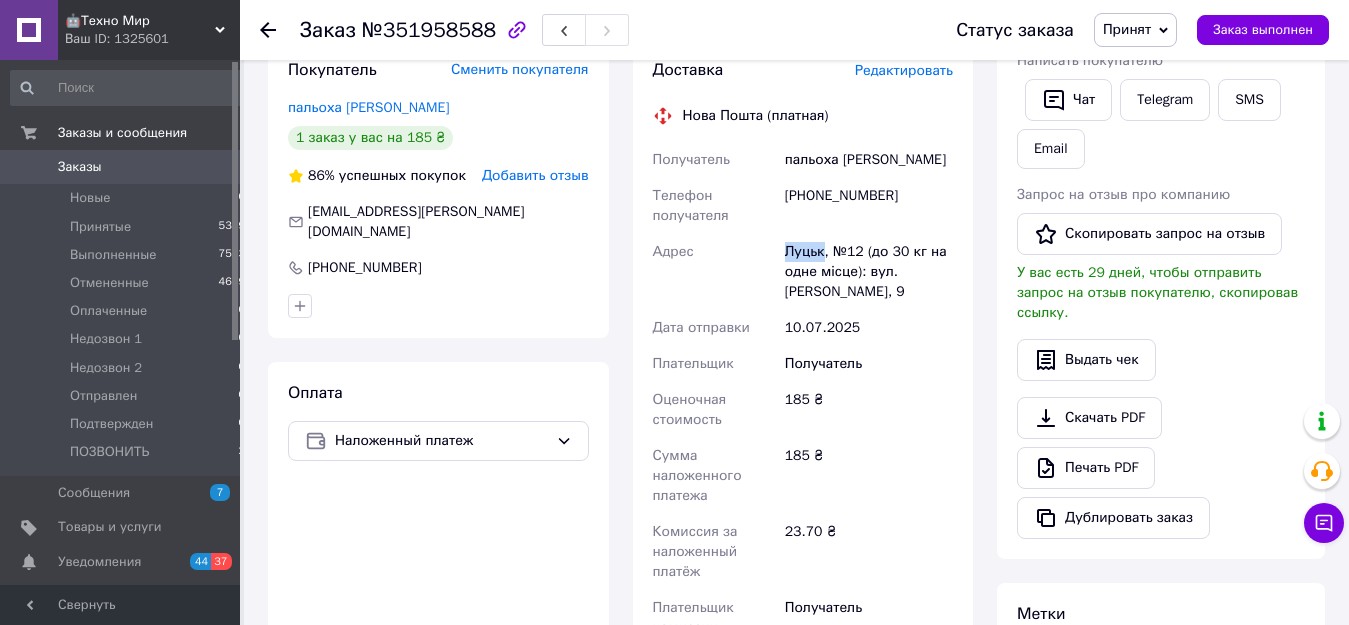 click on "Луцьк, №12 (до 30 кг на одне місце): вул. [PERSON_NAME], 9" at bounding box center (869, 272) 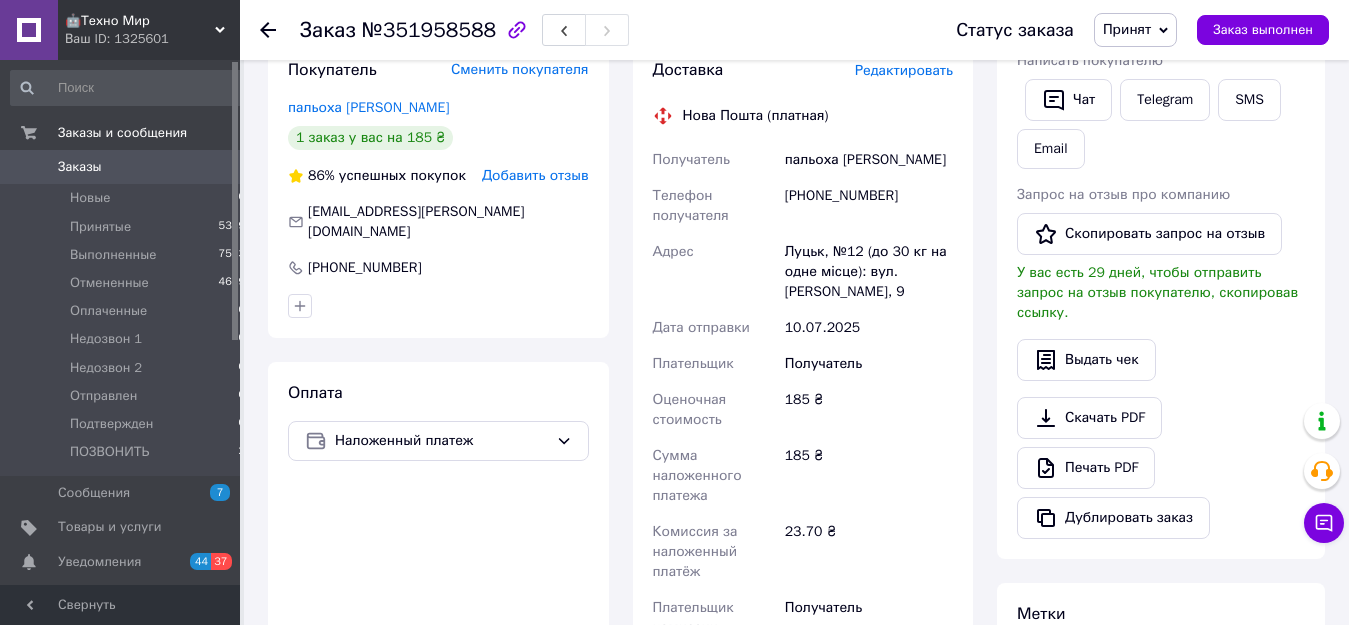 click on "Луцьк, №12 (до 30 кг на одне місце): вул. [PERSON_NAME], 9" at bounding box center (869, 272) 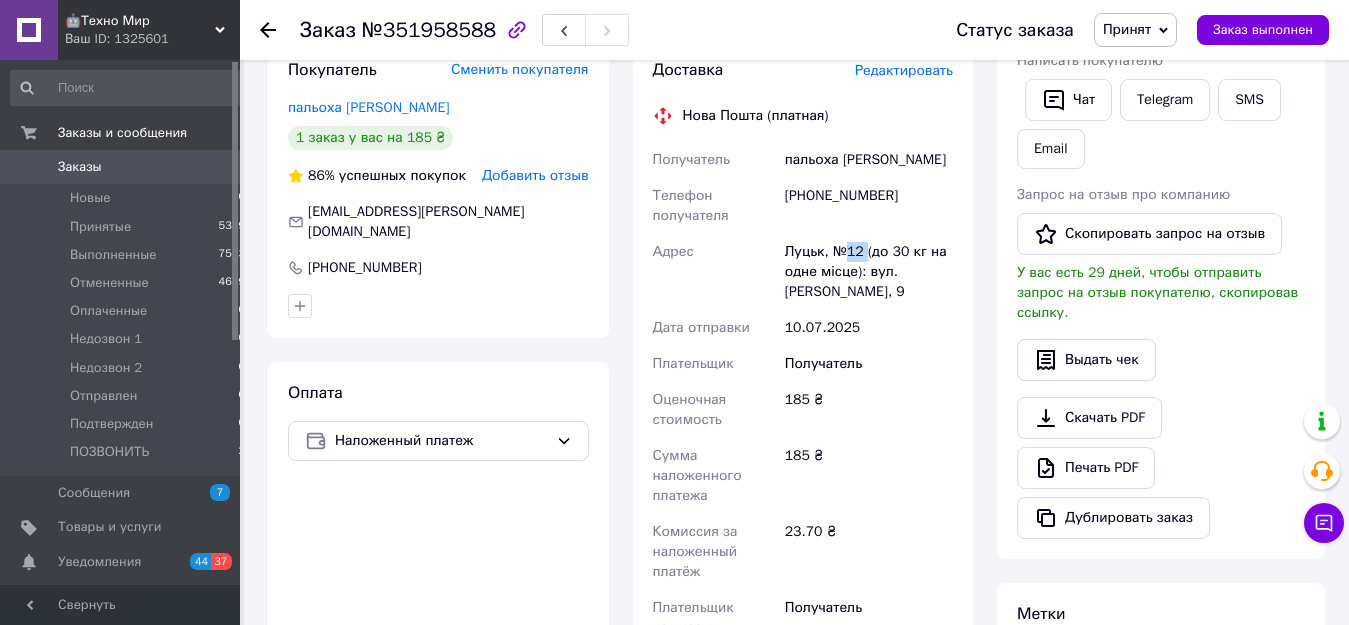 click on "Луцьк, №12 (до 30 кг на одне місце): вул. [PERSON_NAME], 9" at bounding box center (869, 272) 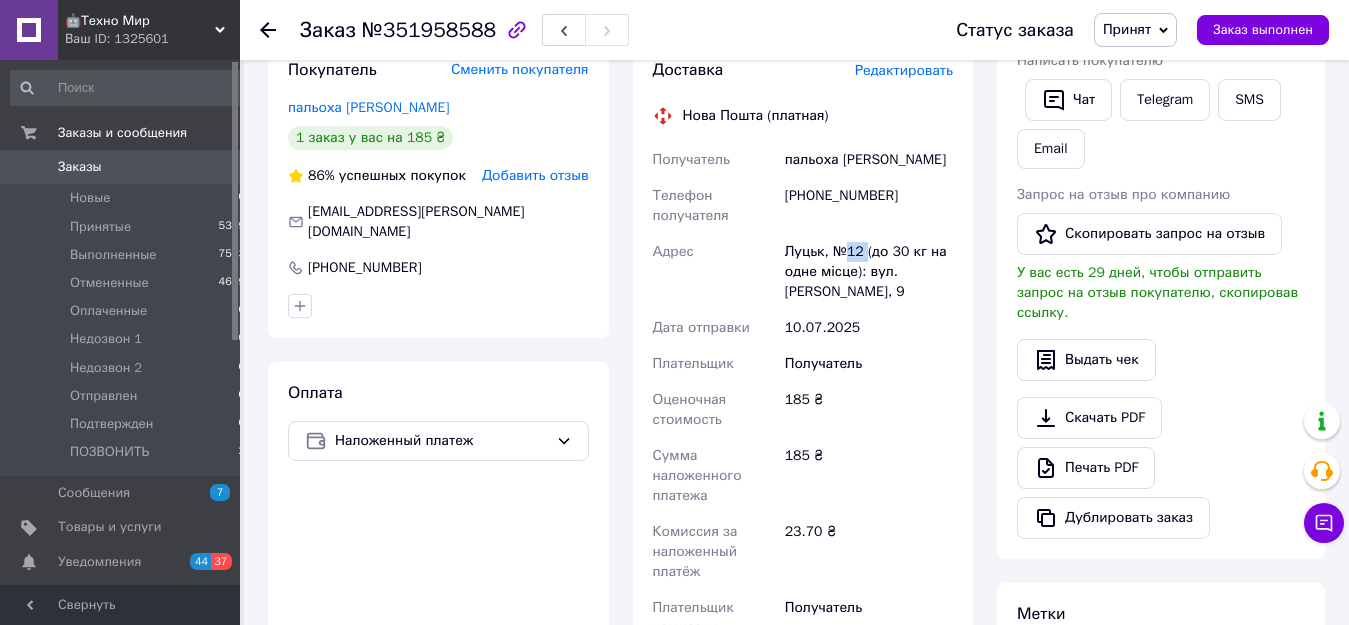 scroll, scrollTop: 0, scrollLeft: 0, axis: both 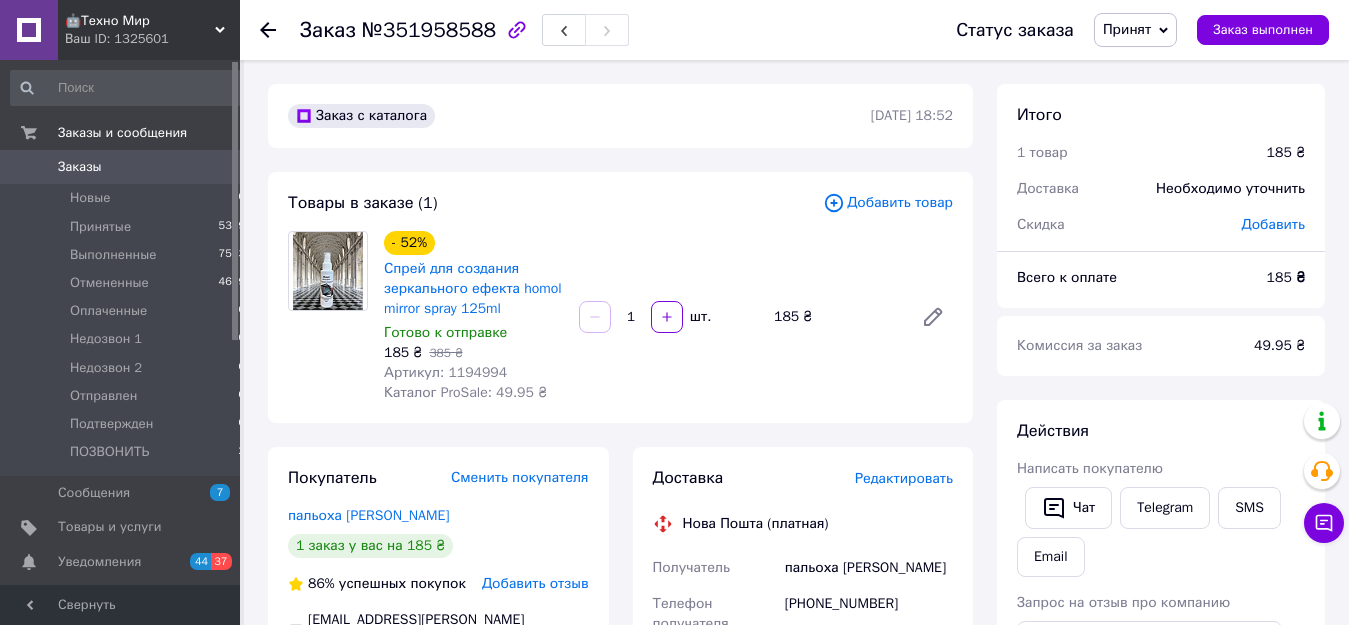 click at bounding box center (280, 30) 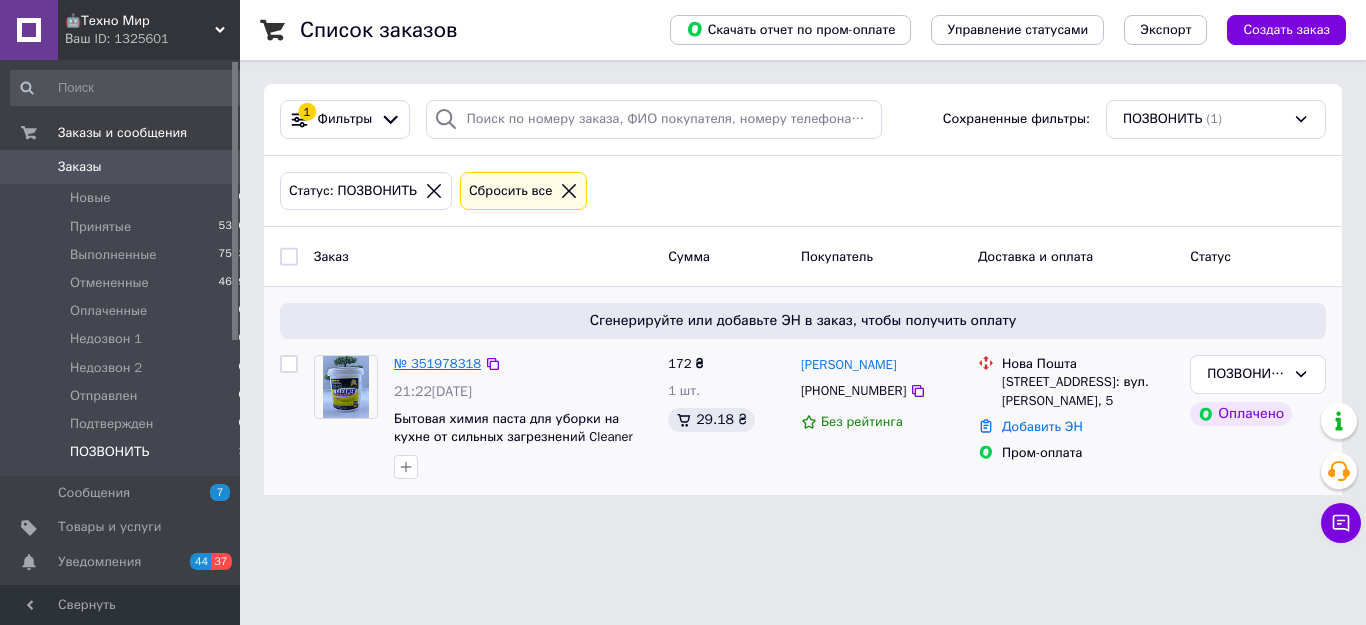 click on "№ 351978318" at bounding box center [437, 363] 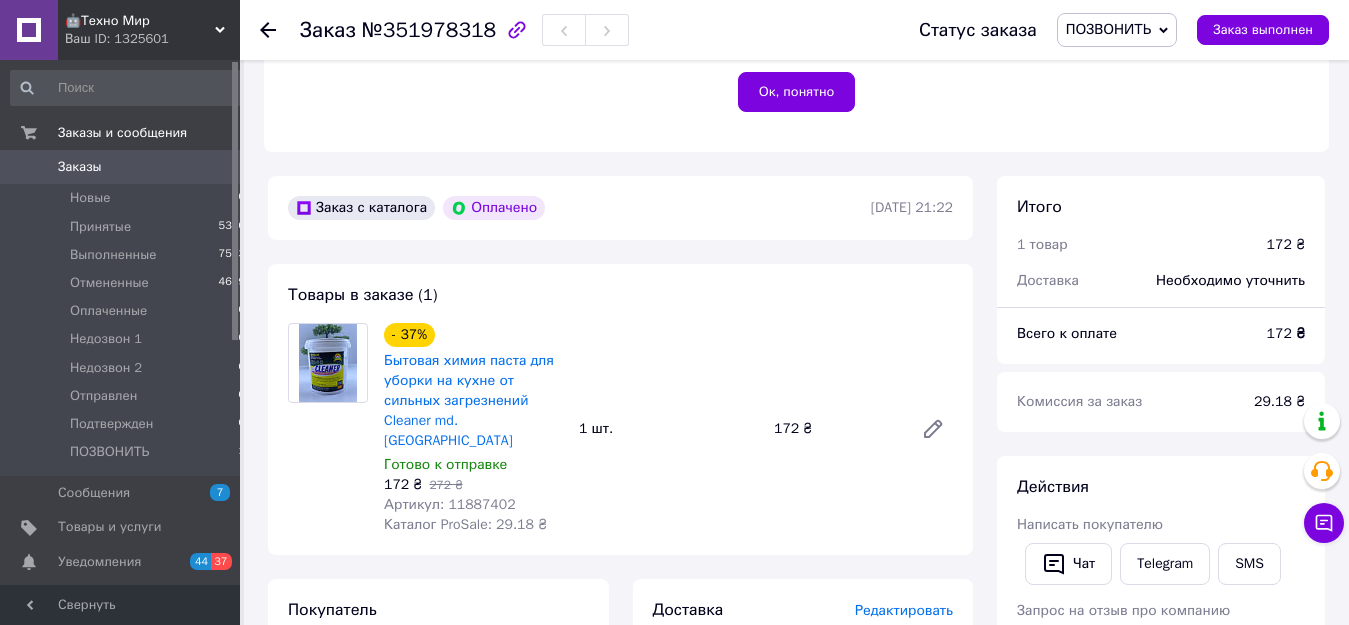 scroll, scrollTop: 612, scrollLeft: 0, axis: vertical 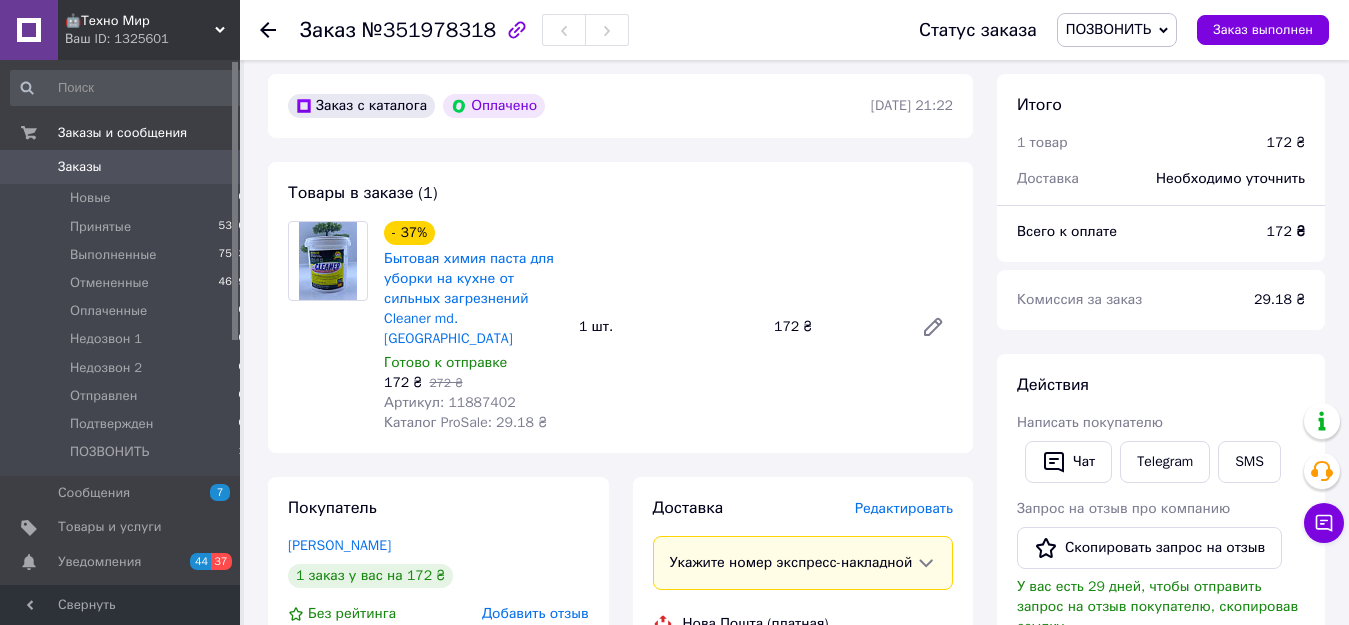 click on "Действия Написать покупателю   Чат Telegram SMS Запрос на отзыв про компанию   Скопировать запрос на отзыв У вас есть 29 дней, чтобы отправить запрос на отзыв покупателю, скопировав ссылку.   Выдать чек   Скачать PDF   Печать PDF   Вернуть деньги покупателю" at bounding box center (1161, 617) 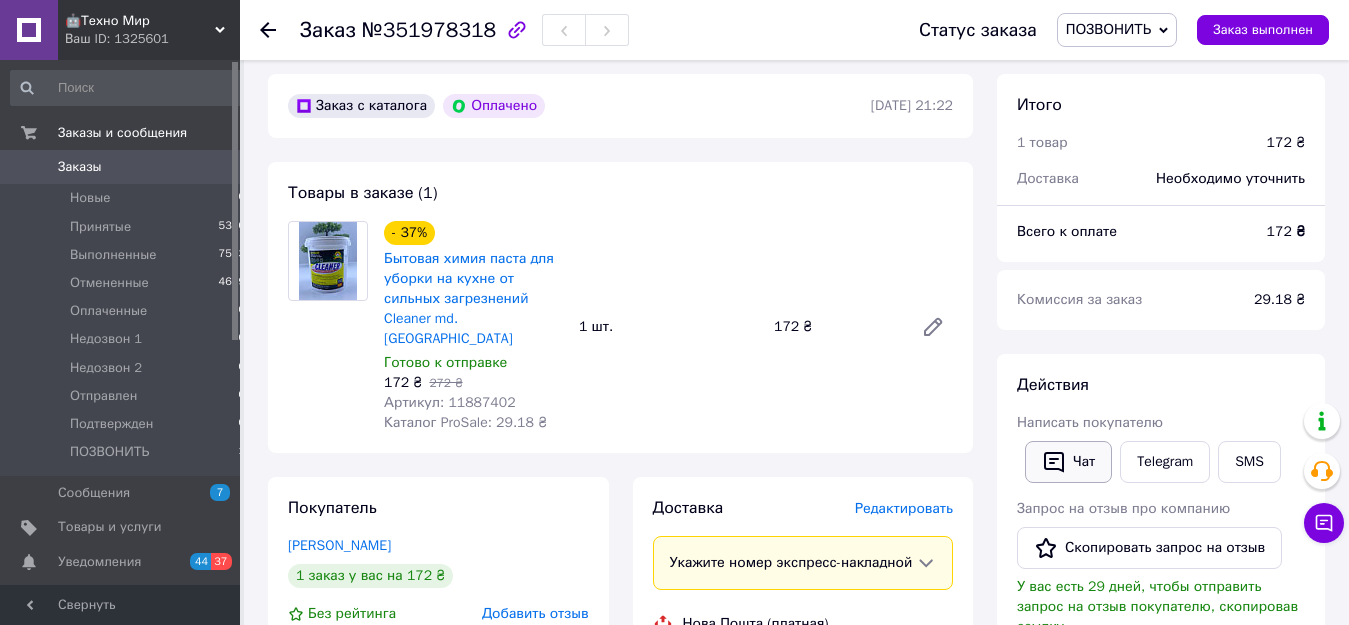 click 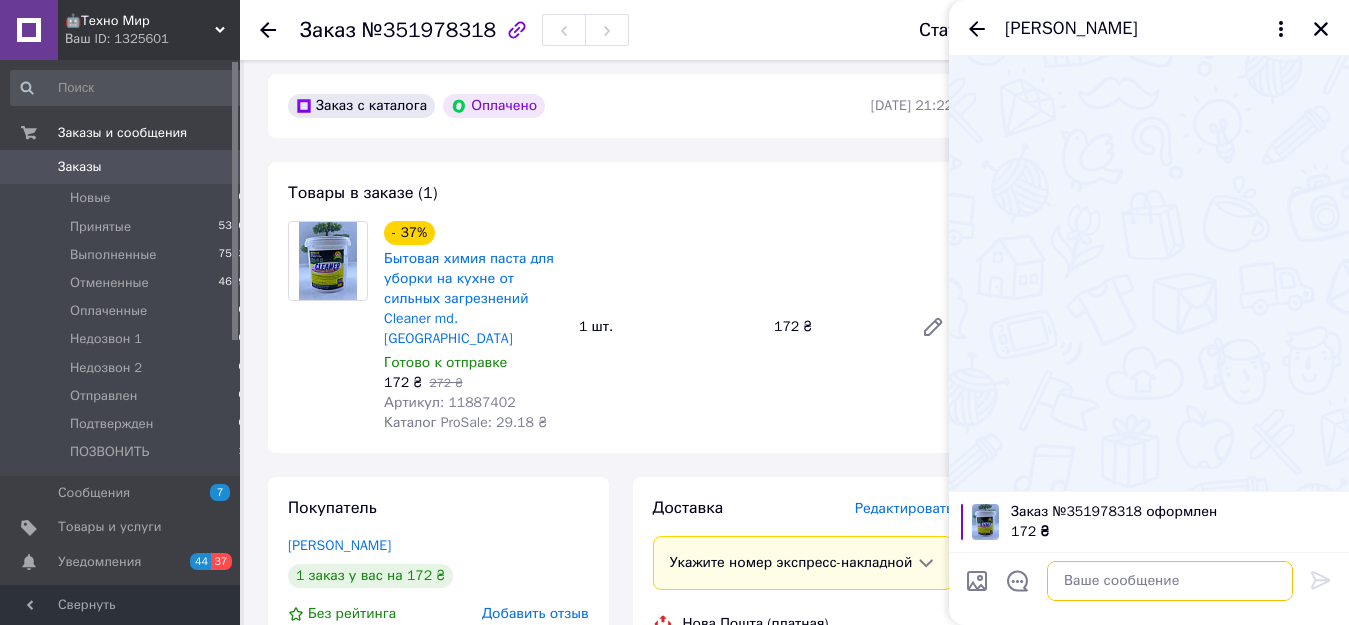 click at bounding box center [1170, 581] 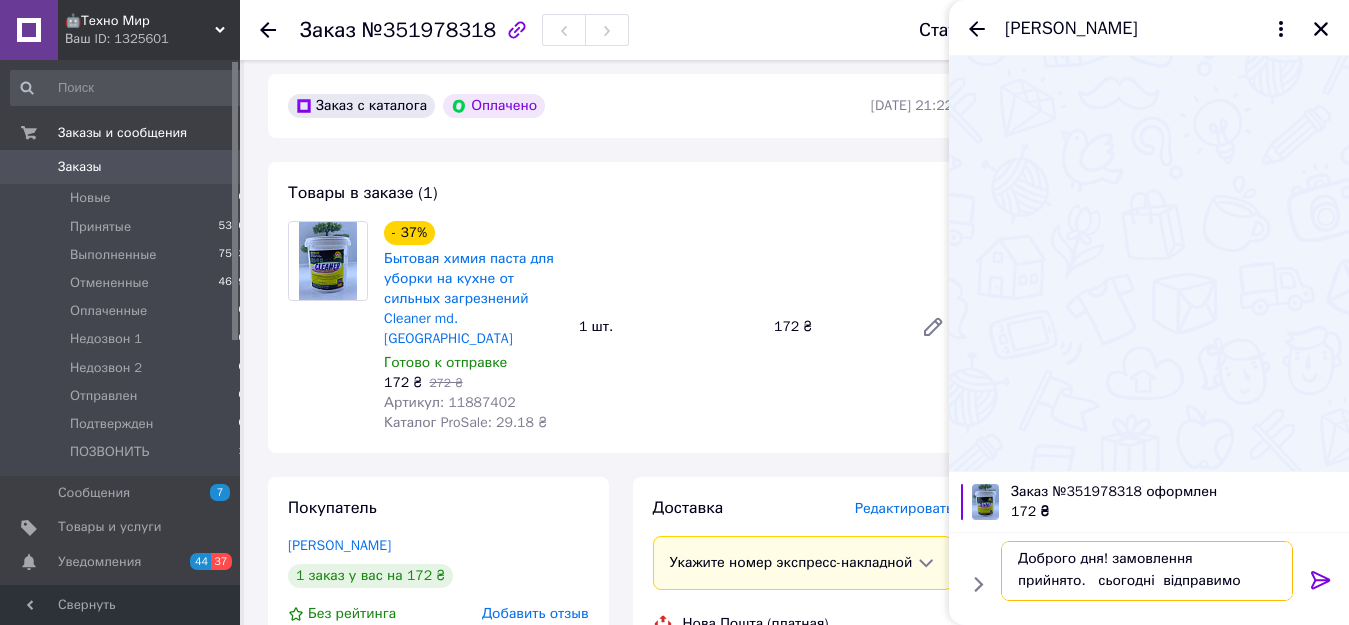 scroll, scrollTop: 2, scrollLeft: 0, axis: vertical 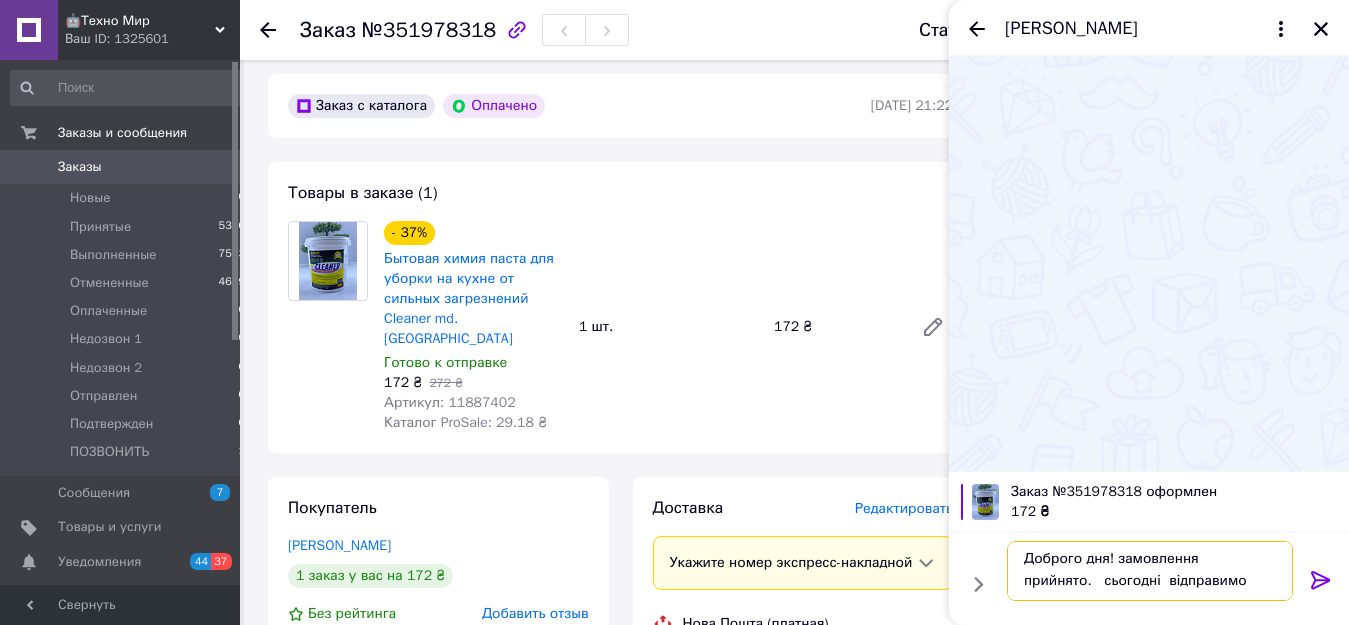 type 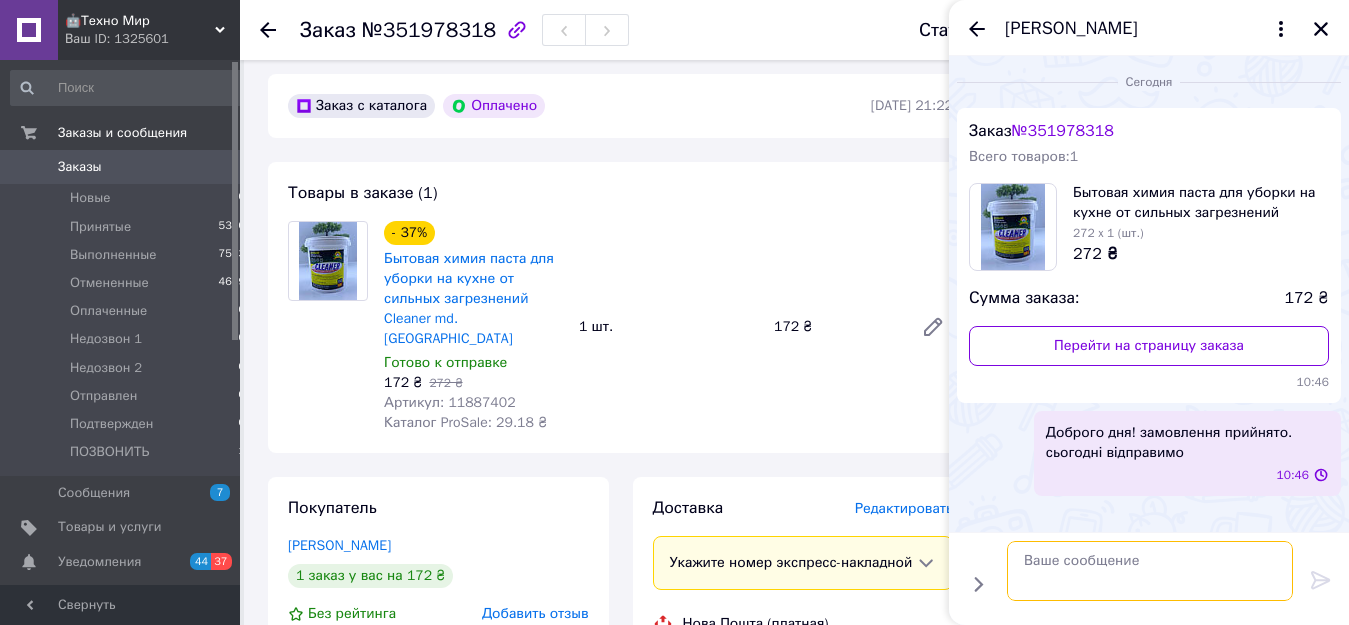 scroll, scrollTop: 0, scrollLeft: 0, axis: both 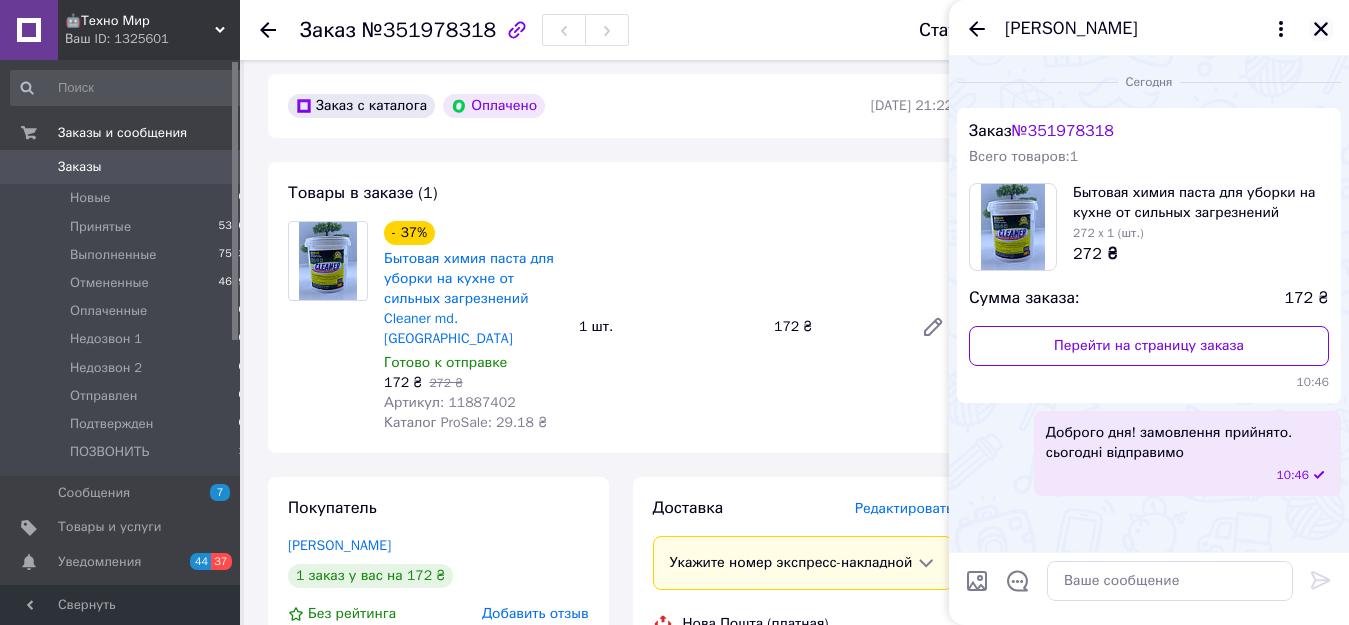 click 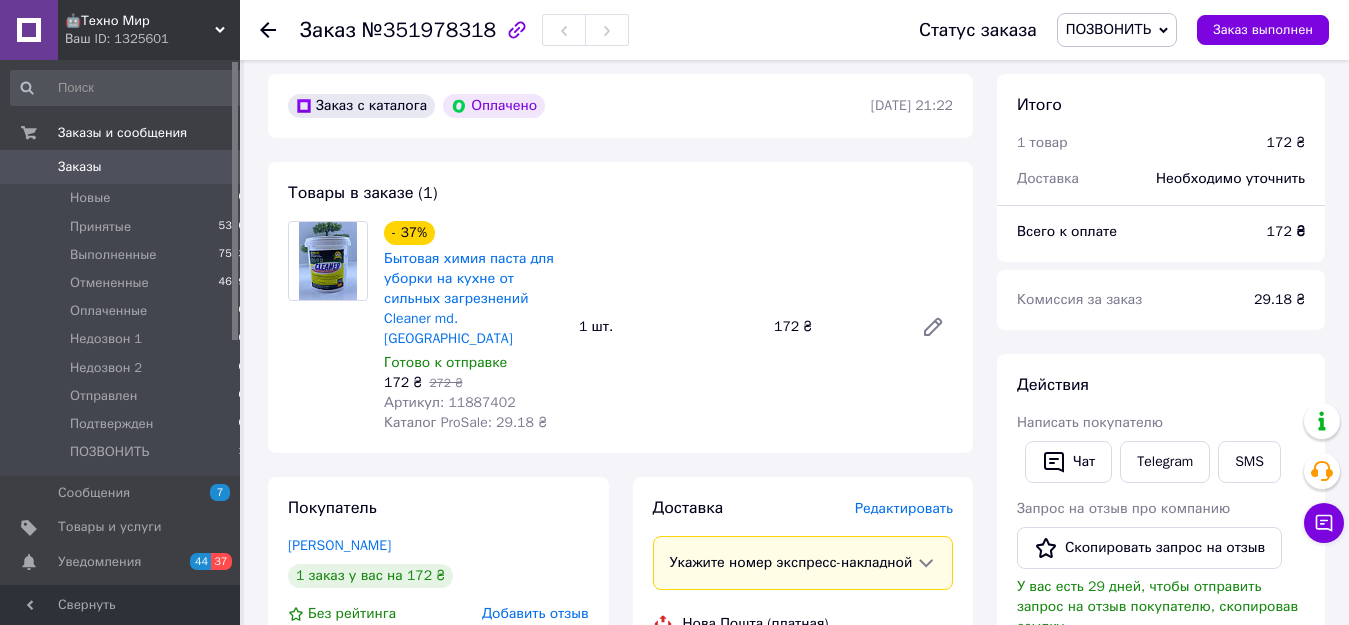 click on "ПОЗВОНИТЬ" at bounding box center [1108, 29] 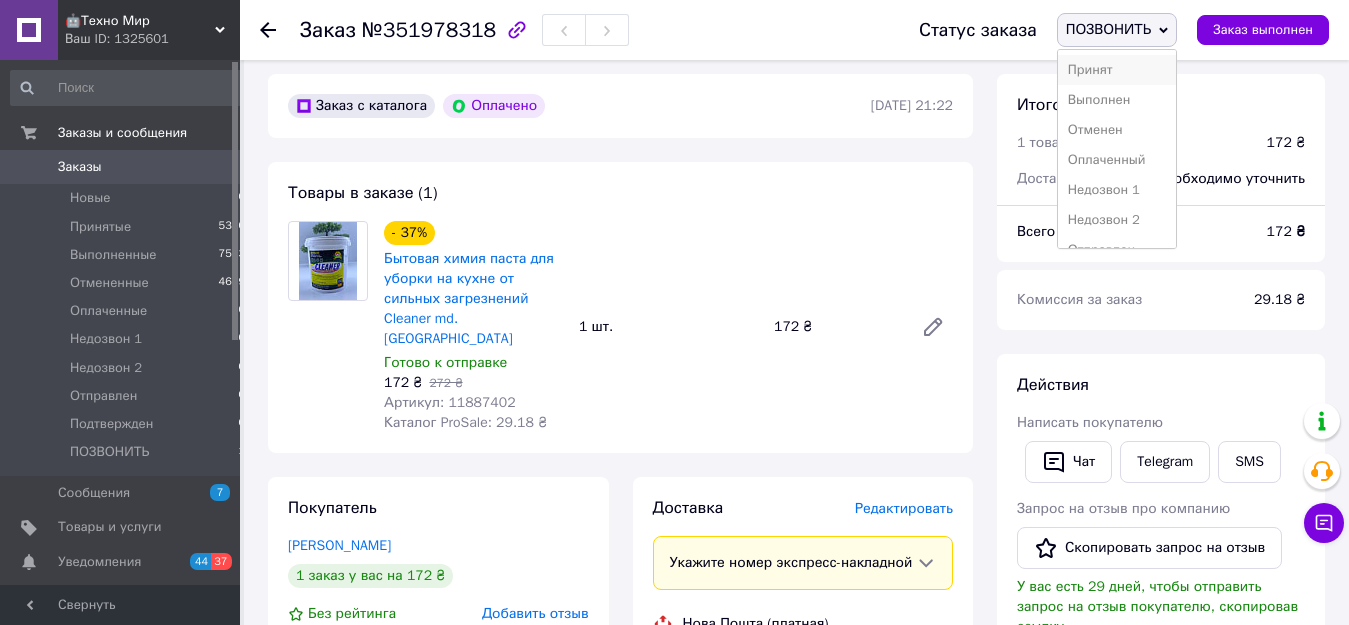 click on "Принят" at bounding box center (1117, 70) 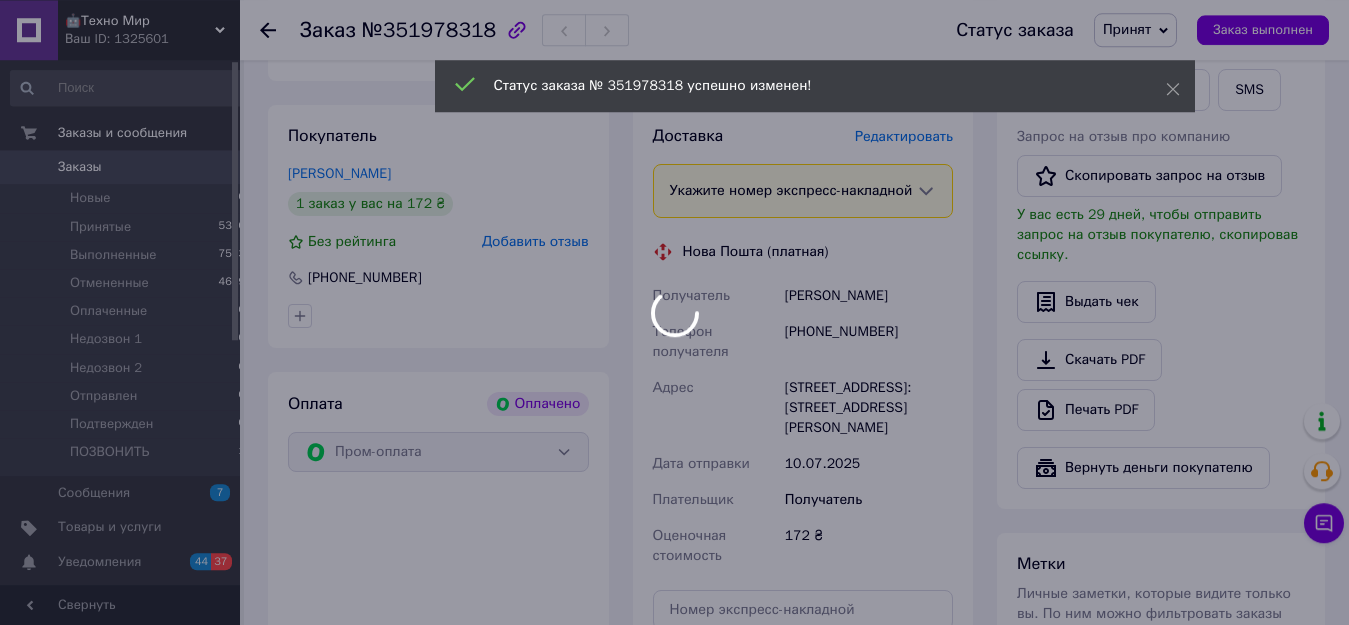 scroll, scrollTop: 1020, scrollLeft: 0, axis: vertical 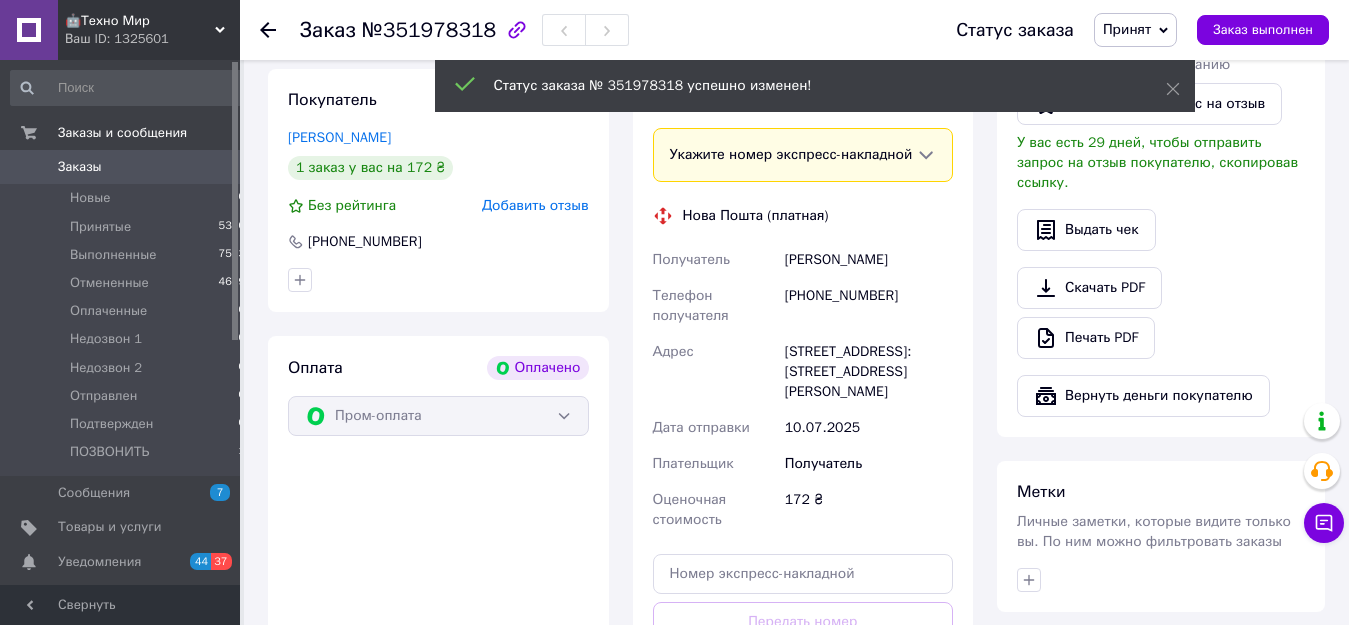 click on "[PERSON_NAME]" at bounding box center (869, 260) 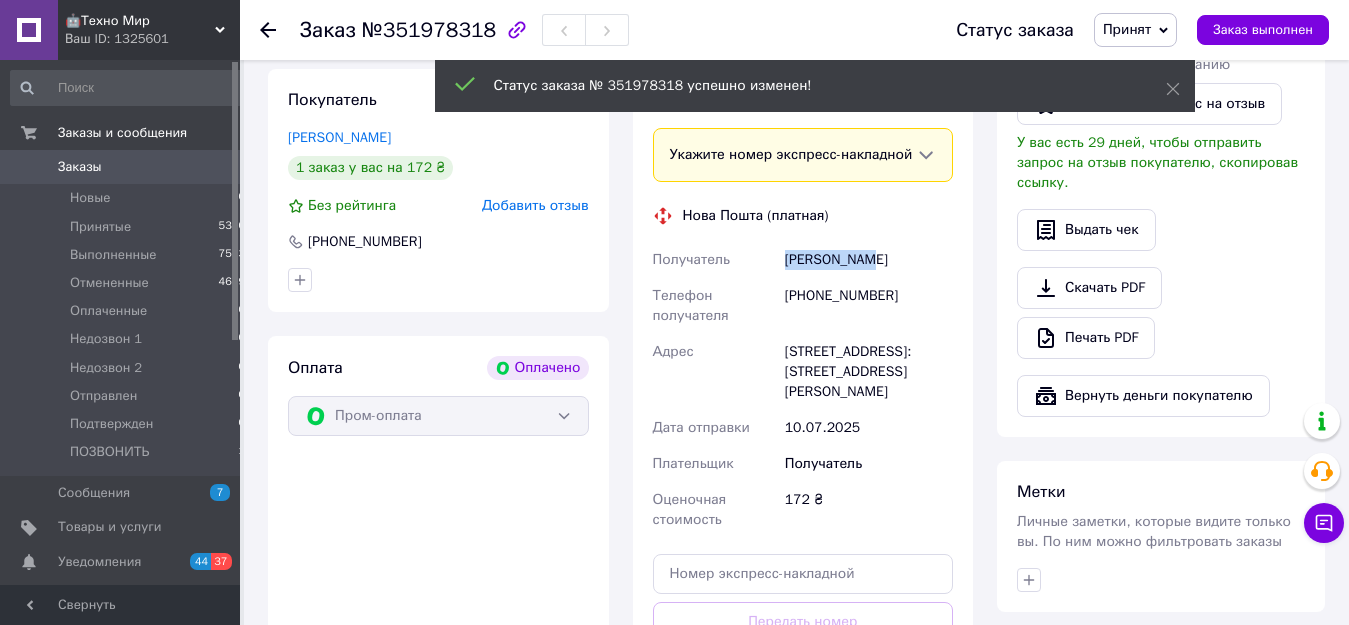 click on "[PERSON_NAME]" at bounding box center [869, 260] 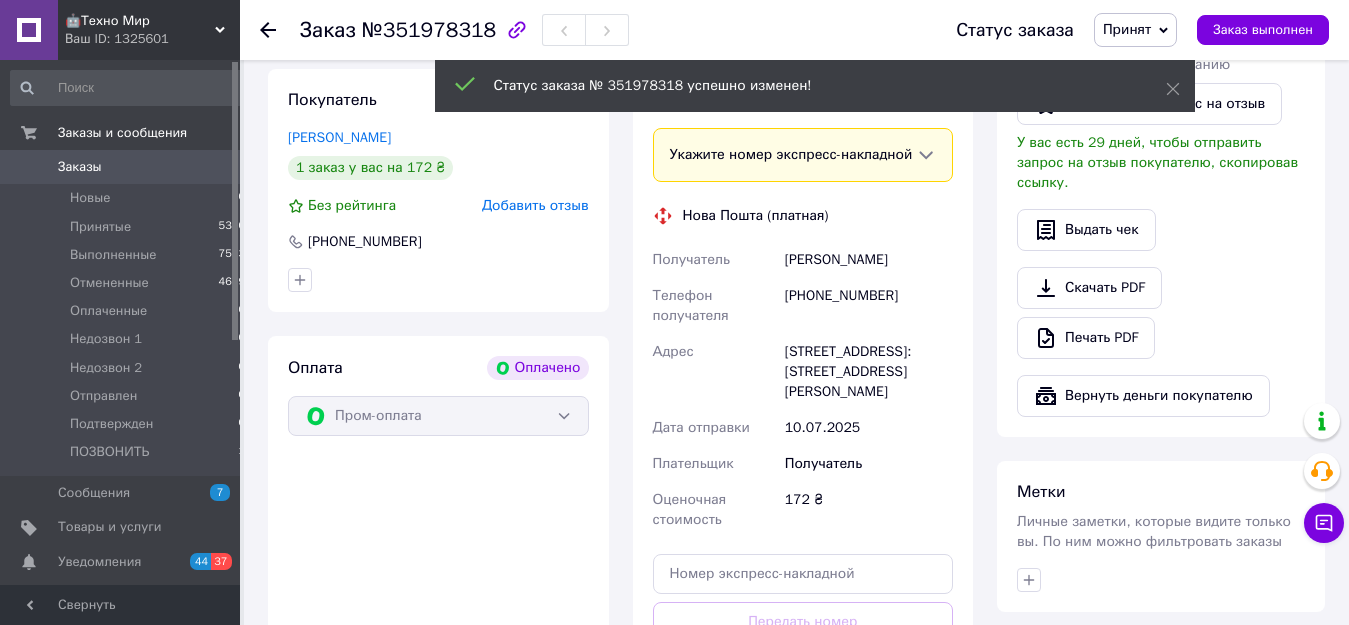 click on "[PERSON_NAME]" at bounding box center (869, 260) 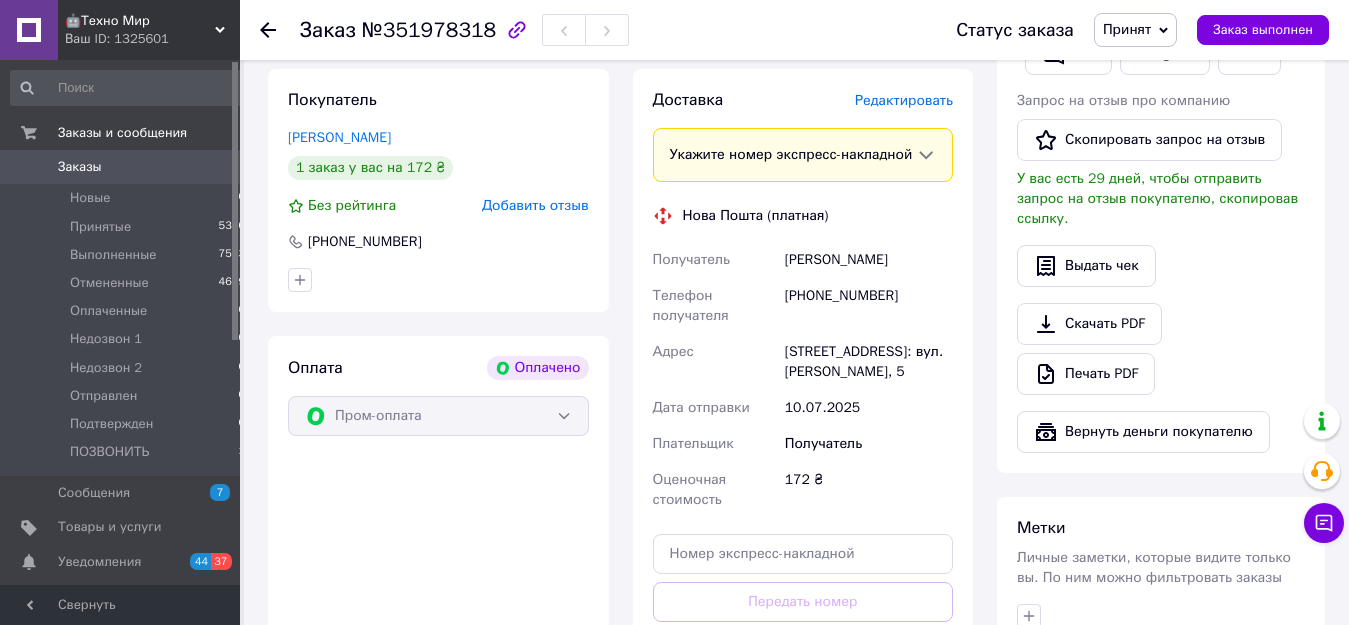 click on "[PHONE_NUMBER]" at bounding box center (869, 306) 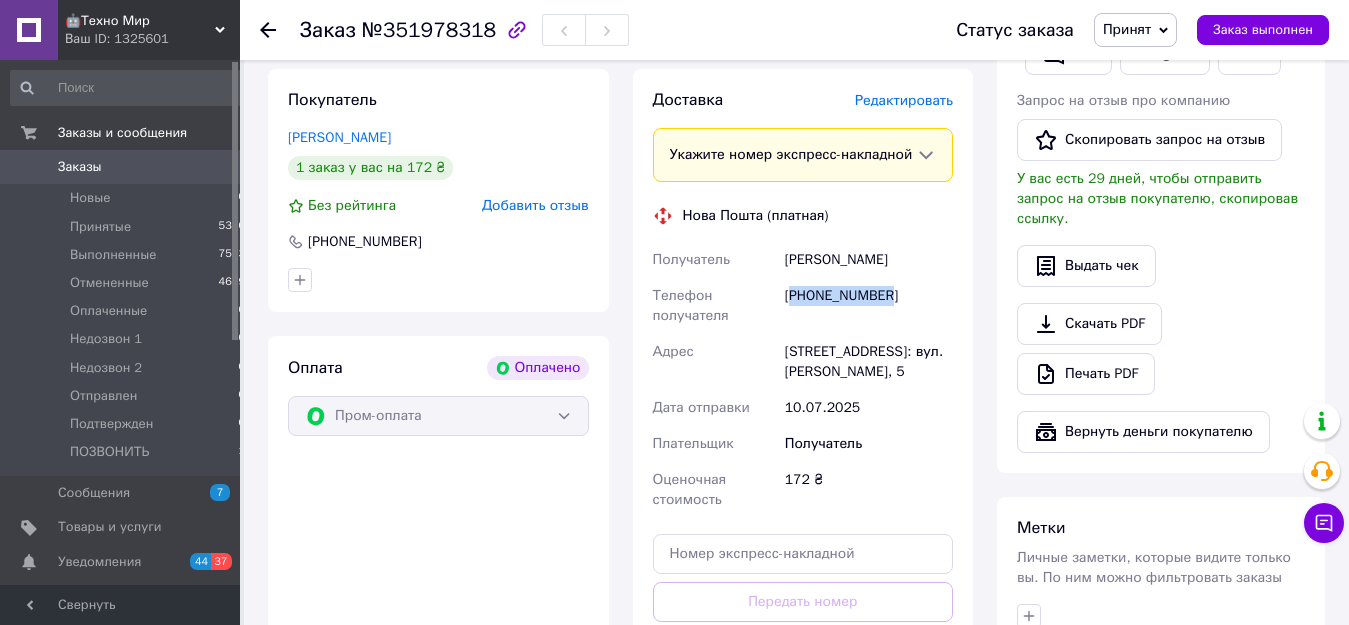 click on "[PHONE_NUMBER]" at bounding box center (869, 306) 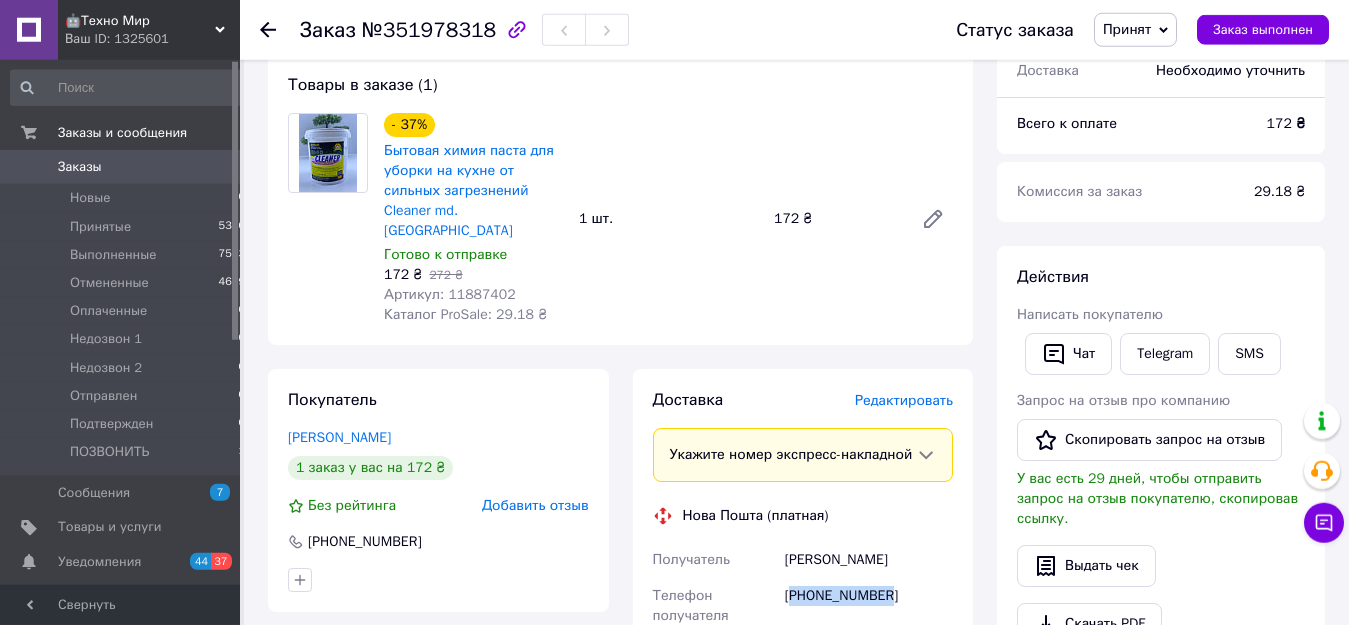 scroll, scrollTop: 510, scrollLeft: 0, axis: vertical 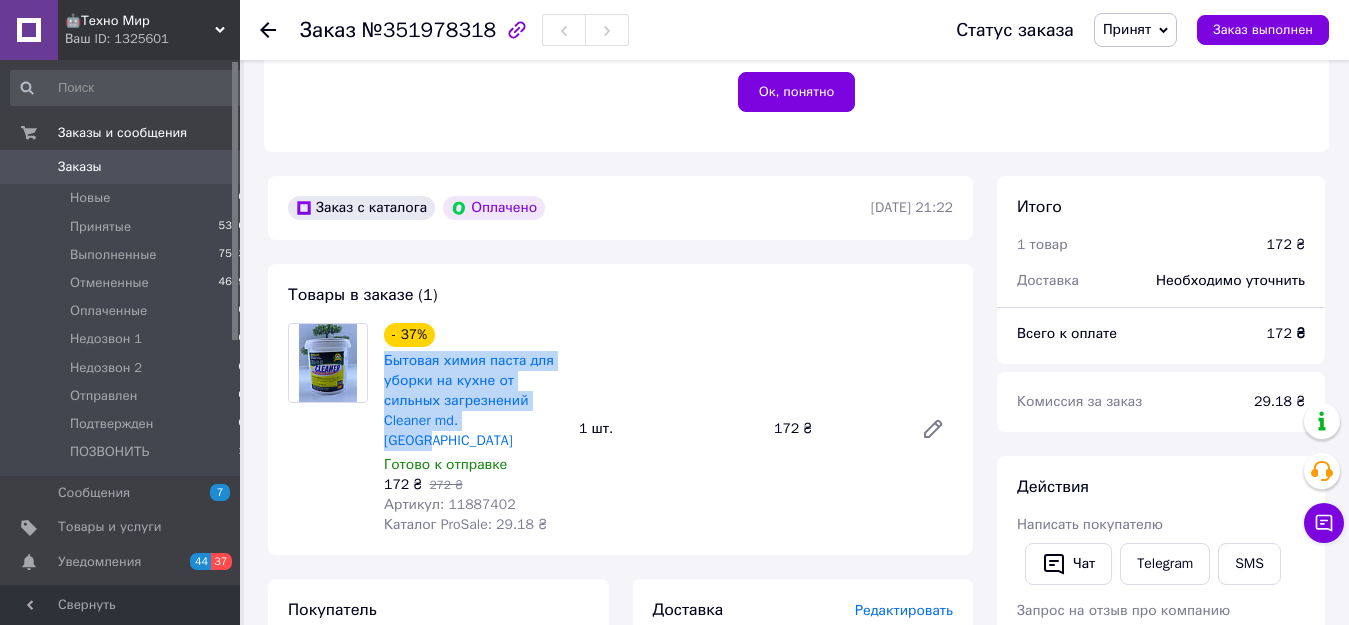 drag, startPoint x: 378, startPoint y: 357, endPoint x: 513, endPoint y: 424, distance: 150.71164 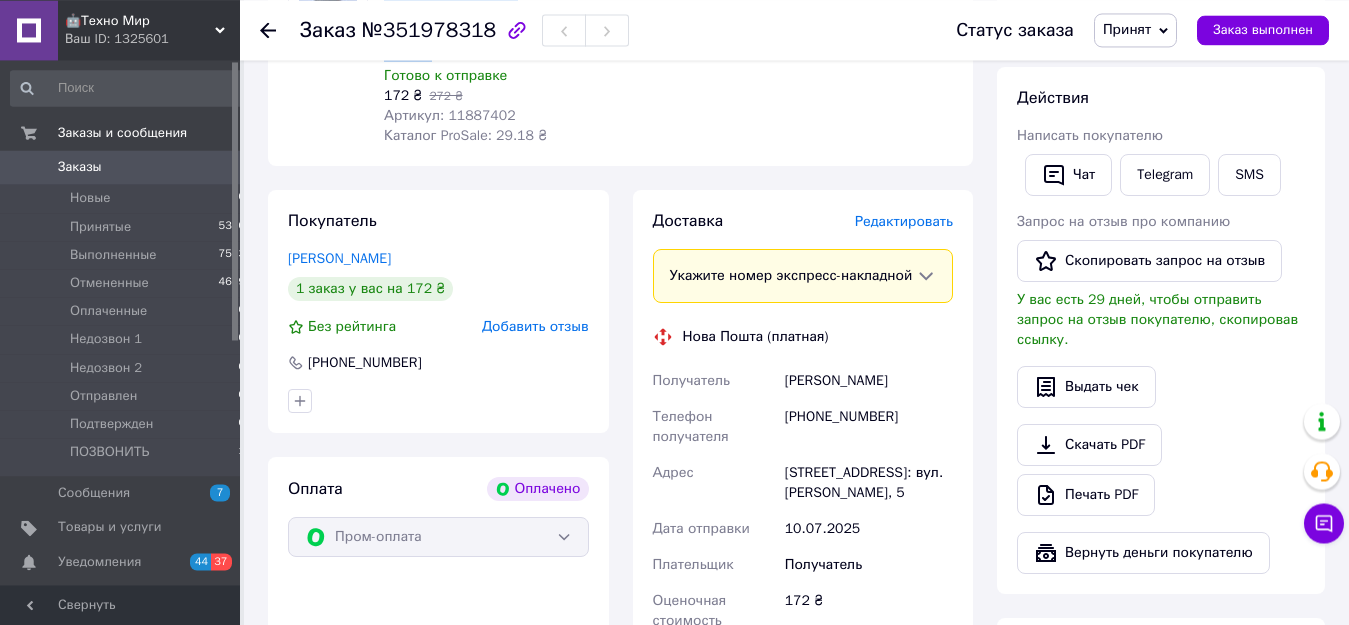 scroll, scrollTop: 918, scrollLeft: 0, axis: vertical 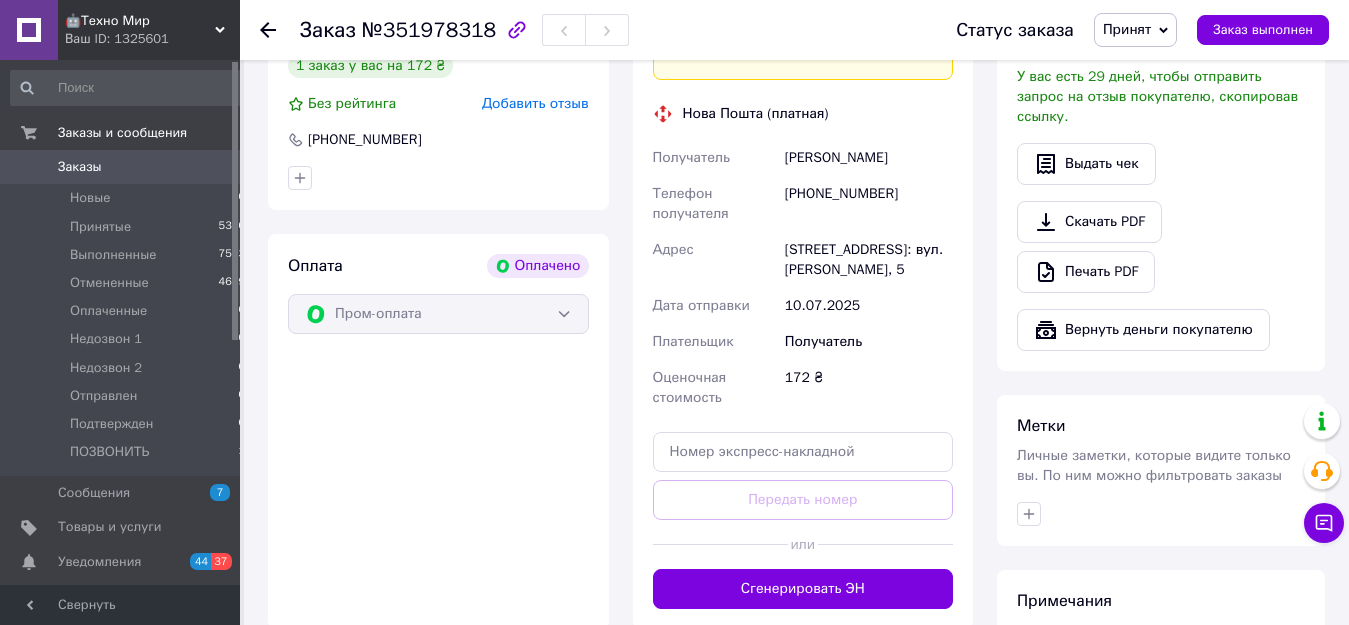 click on "[STREET_ADDRESS]: вул. [PERSON_NAME], 5" at bounding box center [869, 260] 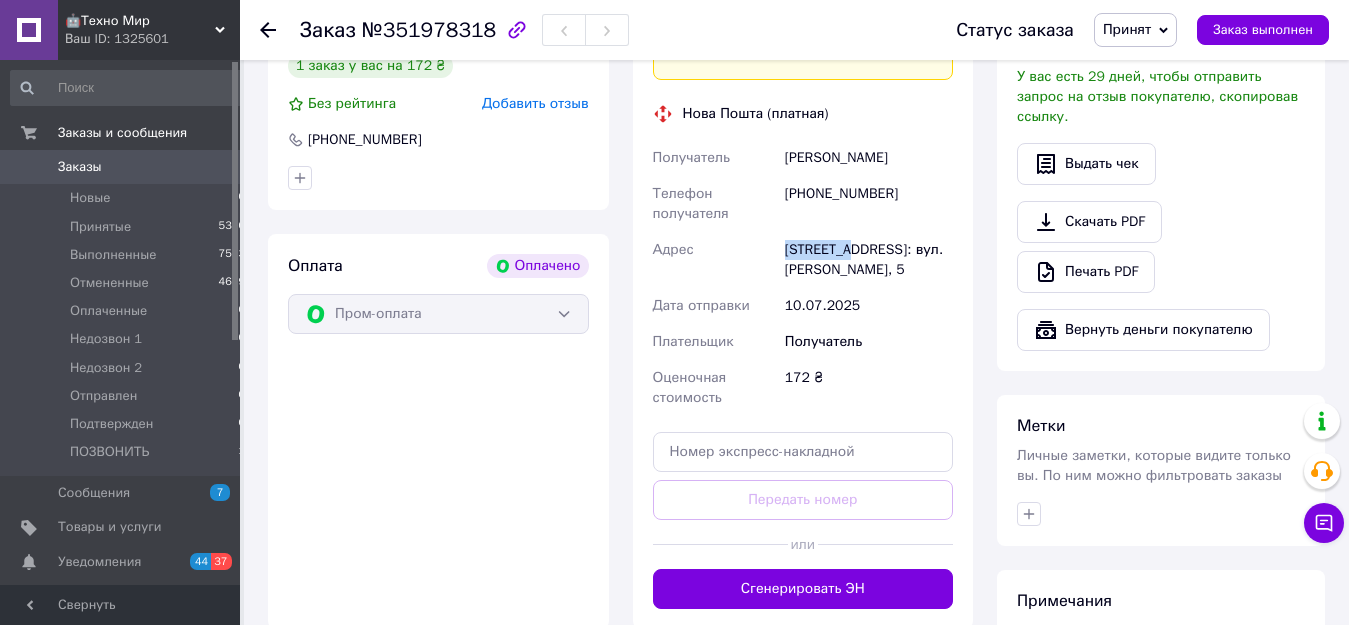 click on "[STREET_ADDRESS]: вул. [PERSON_NAME], 5" at bounding box center (869, 260) 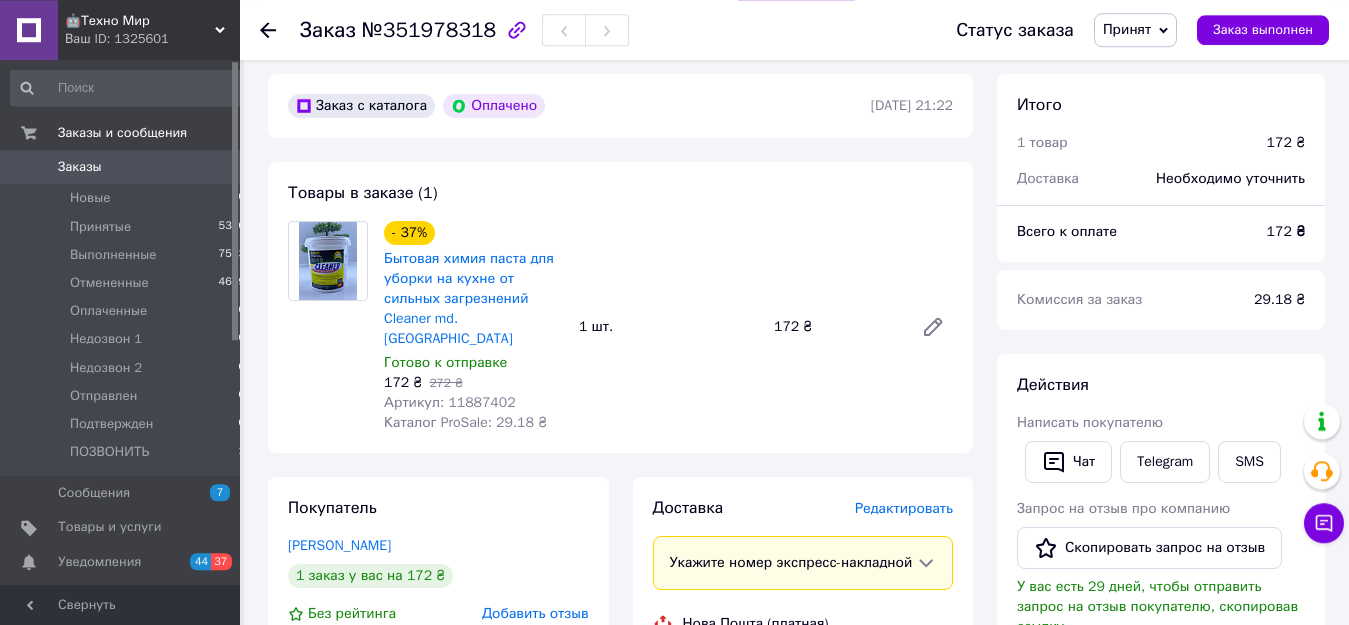 scroll, scrollTop: 510, scrollLeft: 0, axis: vertical 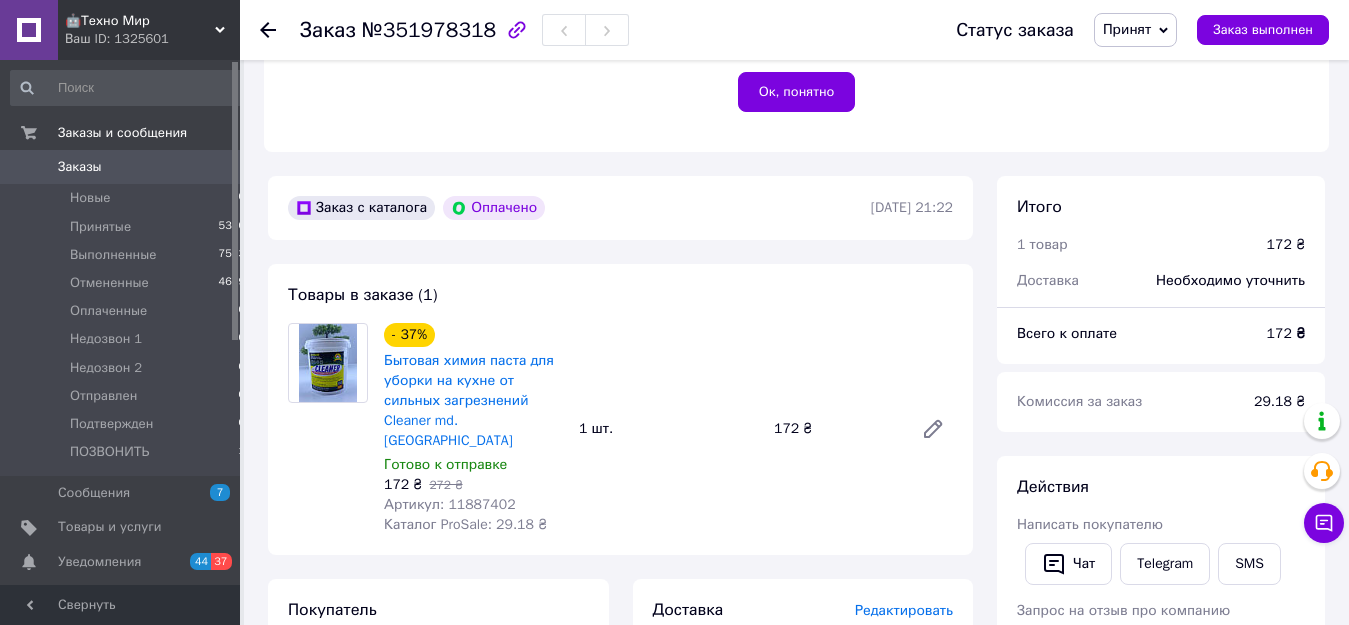 click 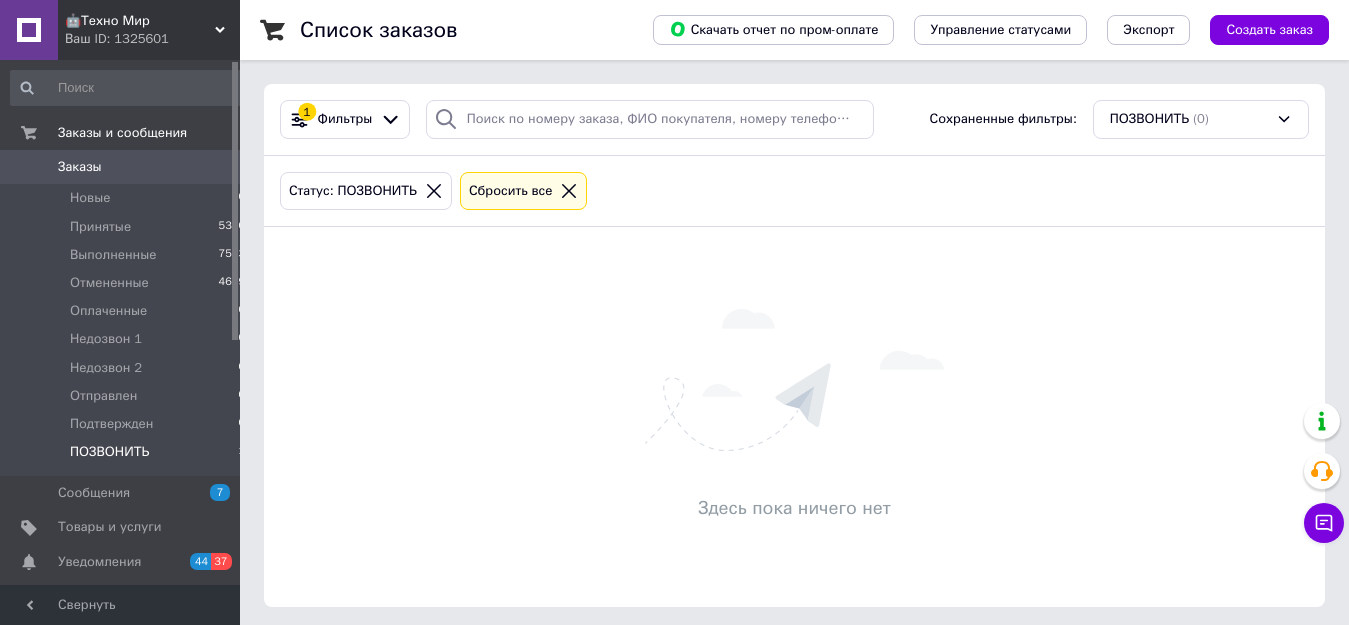 click on "ПОЗВОНИТЬ 1" at bounding box center (128, 457) 